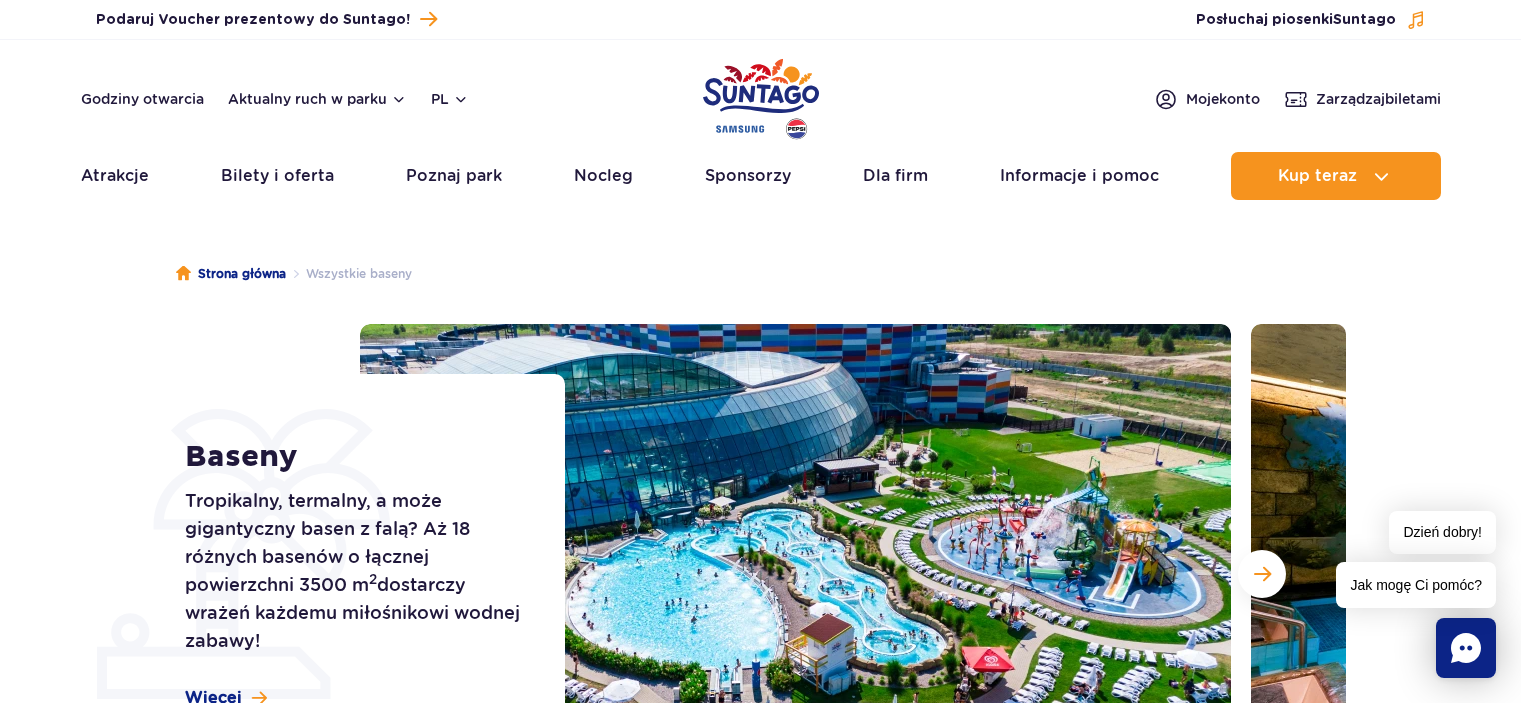 scroll, scrollTop: 0, scrollLeft: 0, axis: both 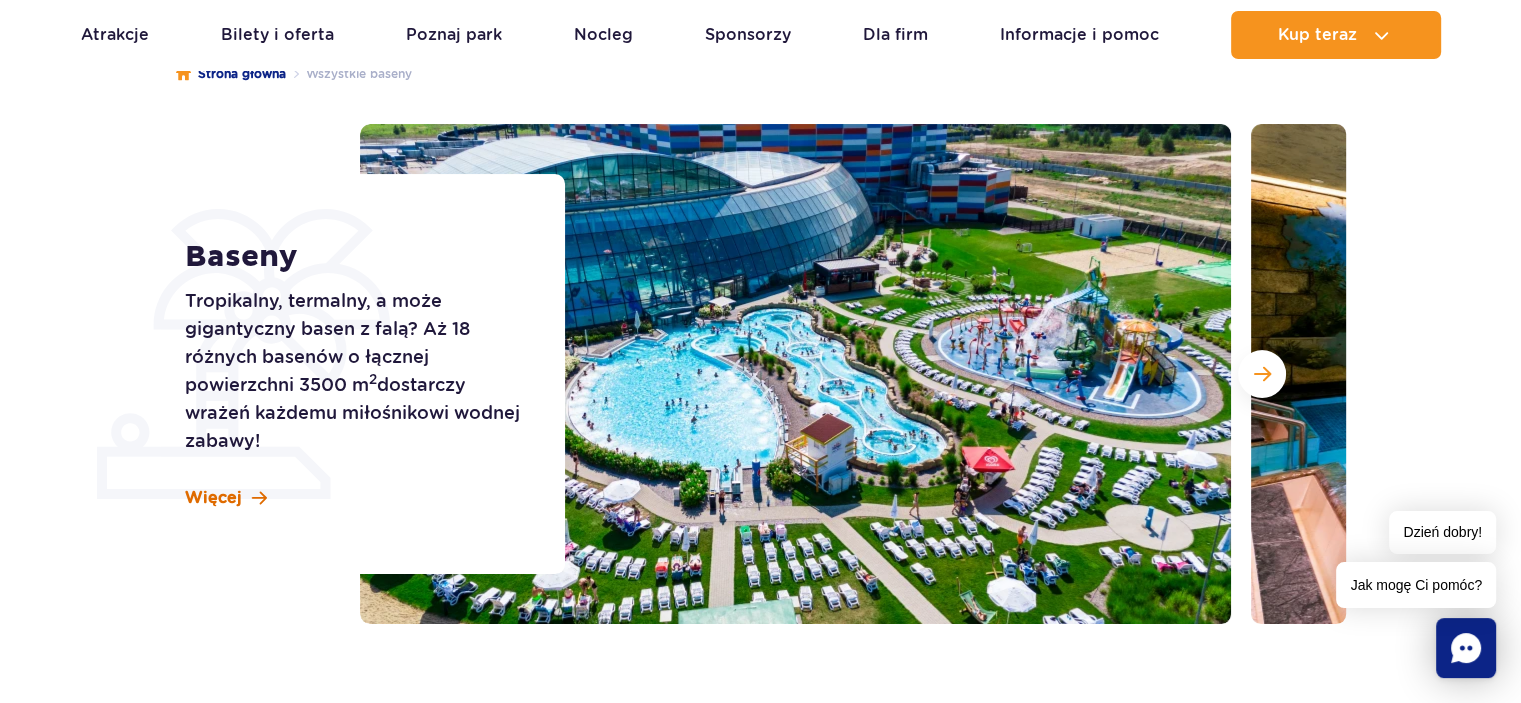 click on "Więcej" at bounding box center [213, 498] 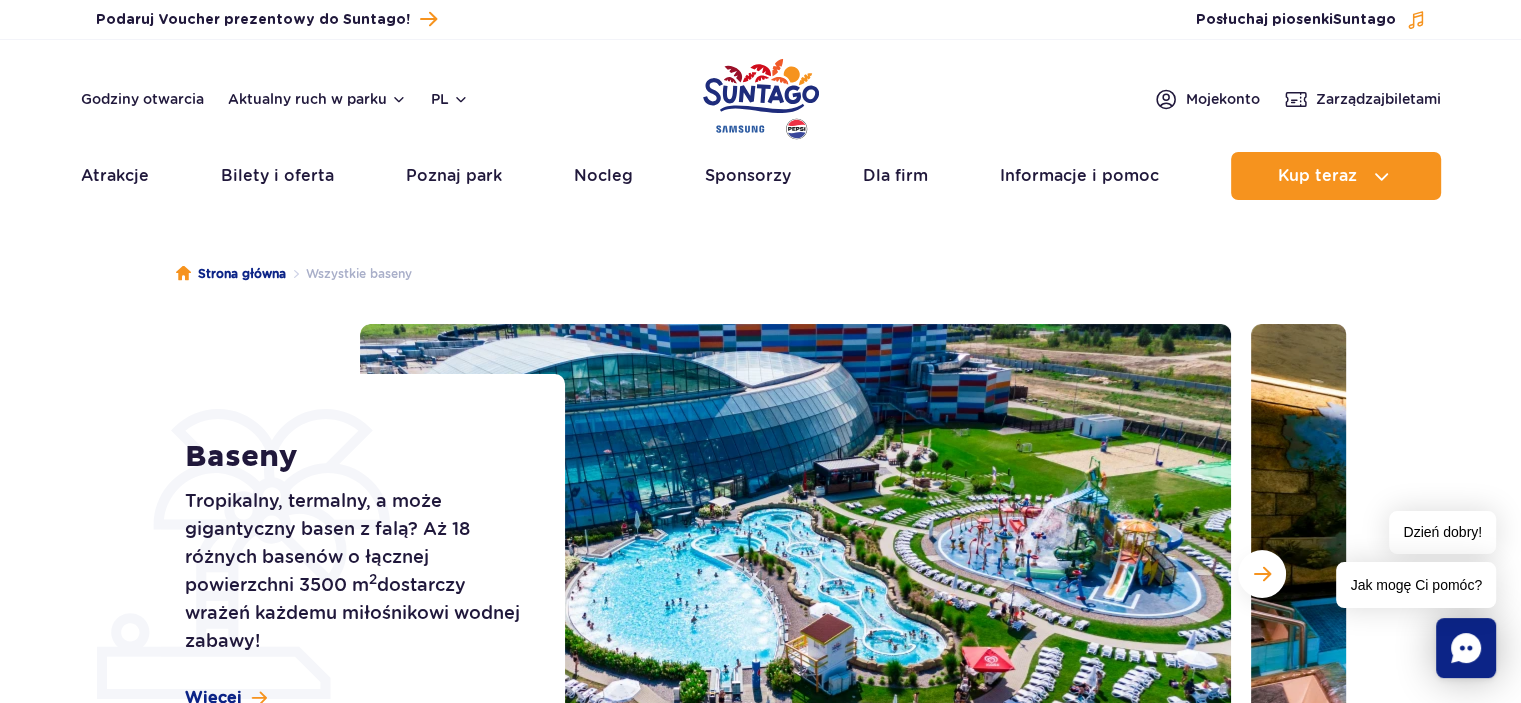 scroll, scrollTop: 0, scrollLeft: 0, axis: both 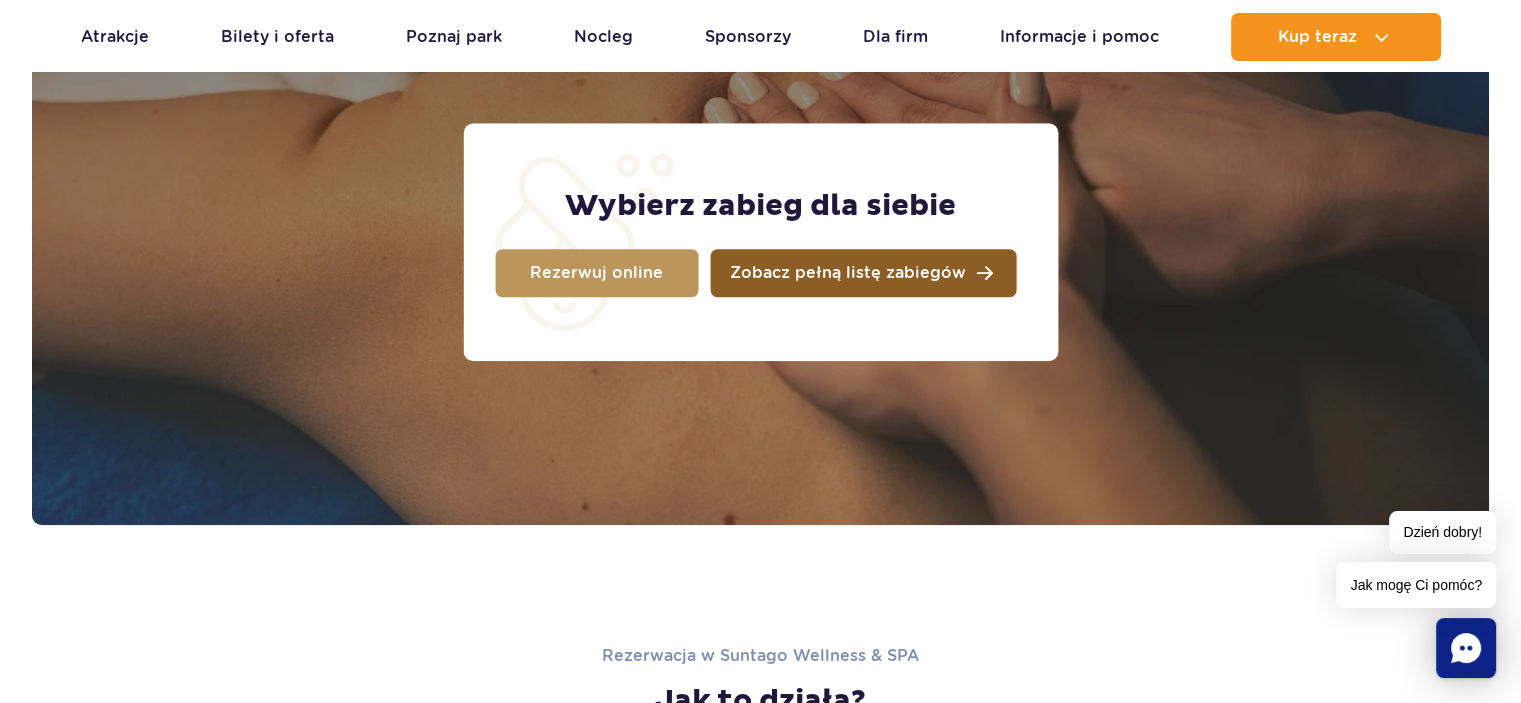 click on "Zobacz pełną listę zabiegów" at bounding box center [848, 273] 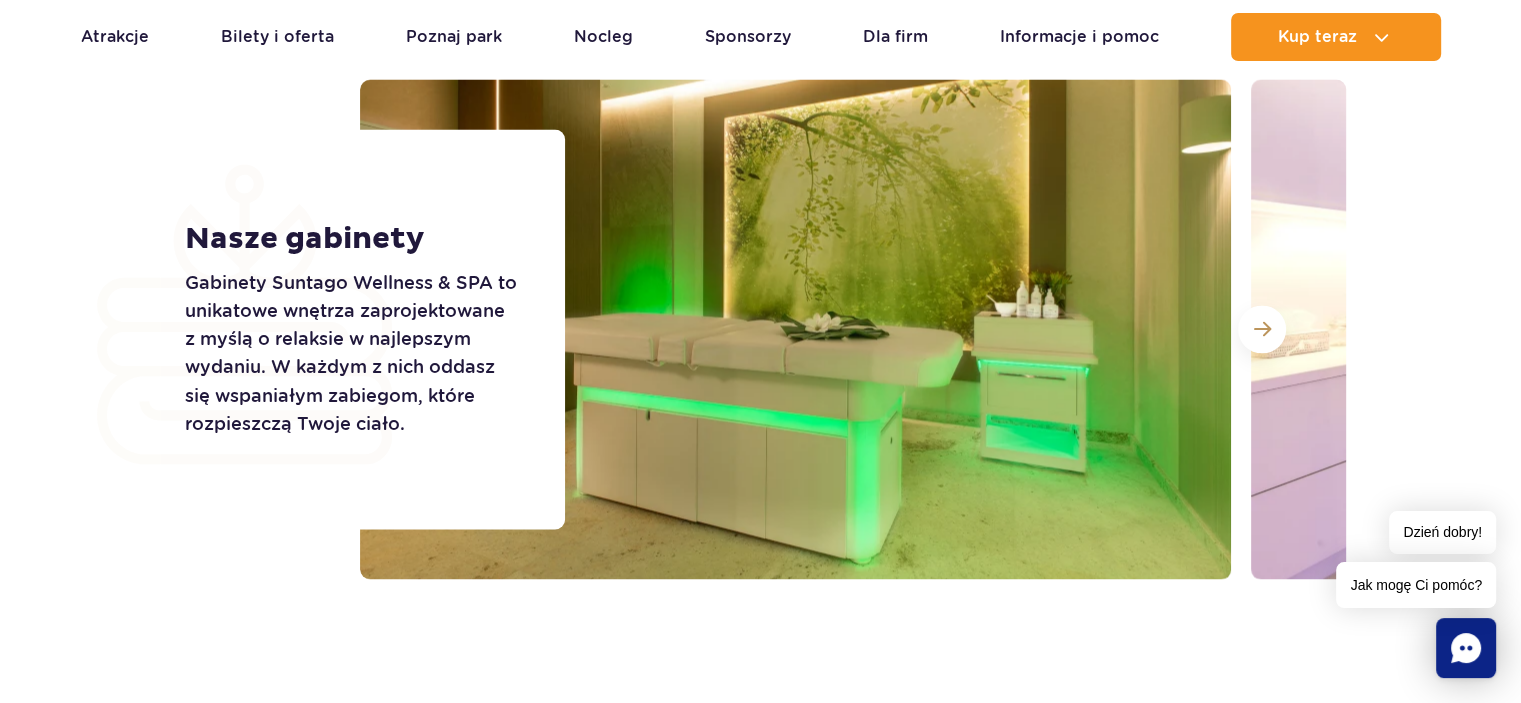 scroll, scrollTop: 3400, scrollLeft: 0, axis: vertical 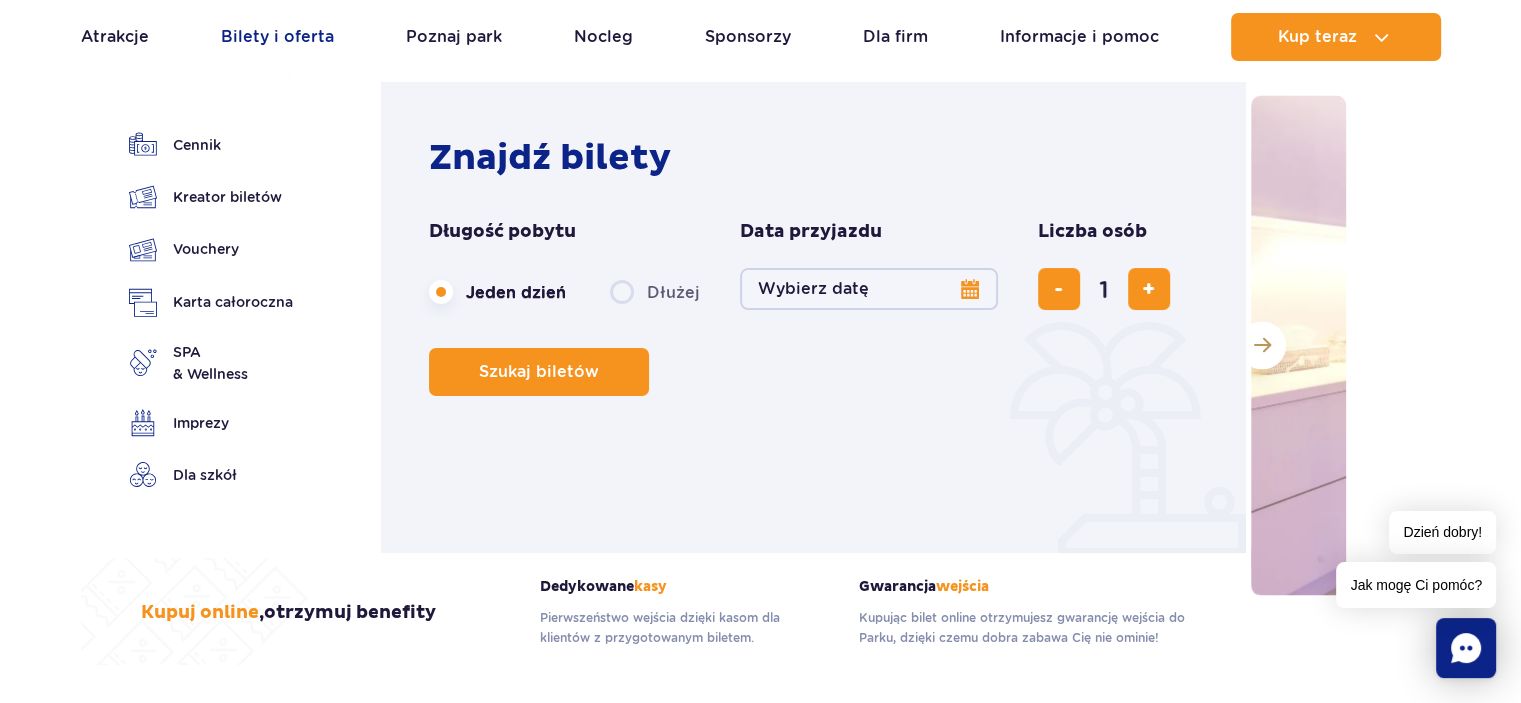 drag, startPoint x: 249, startPoint y: 33, endPoint x: 248, endPoint y: 45, distance: 12.0415945 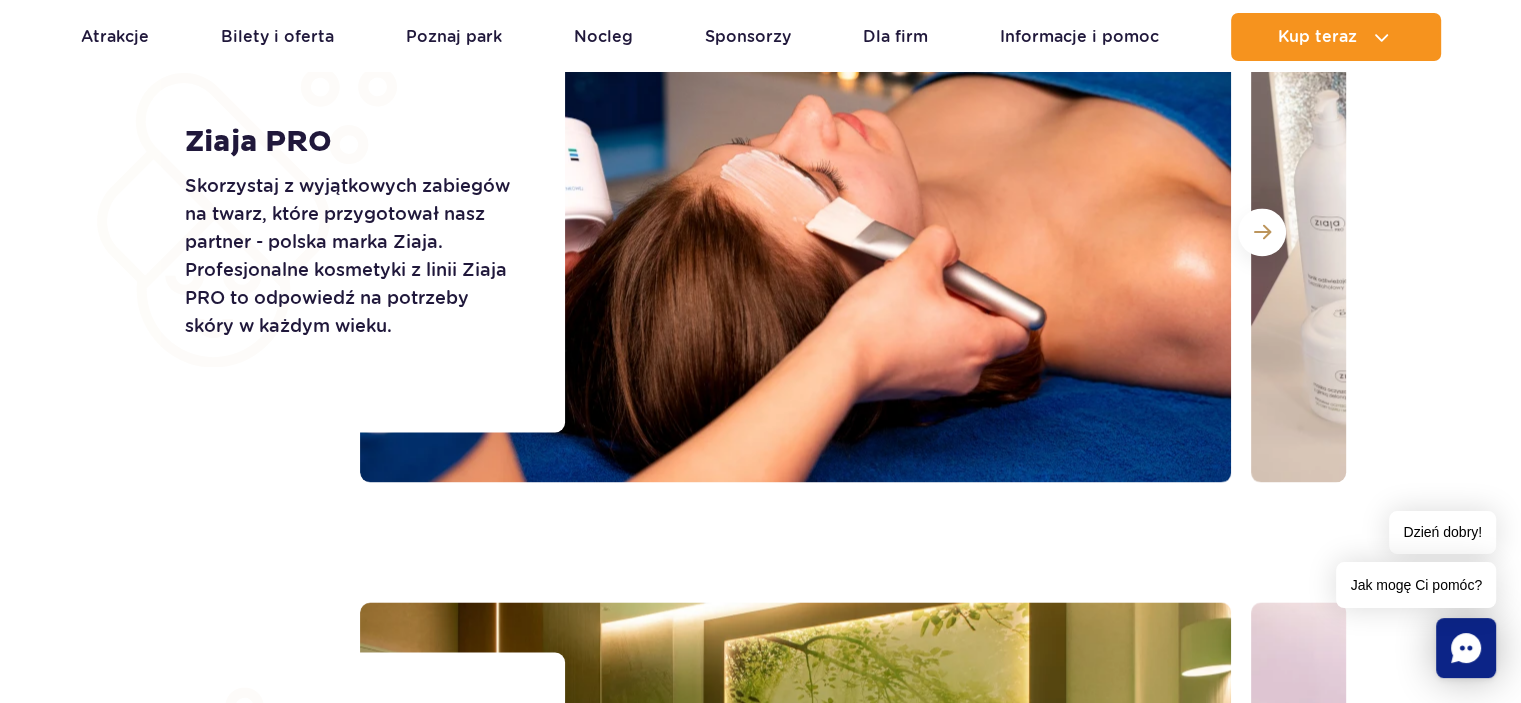 scroll, scrollTop: 2600, scrollLeft: 0, axis: vertical 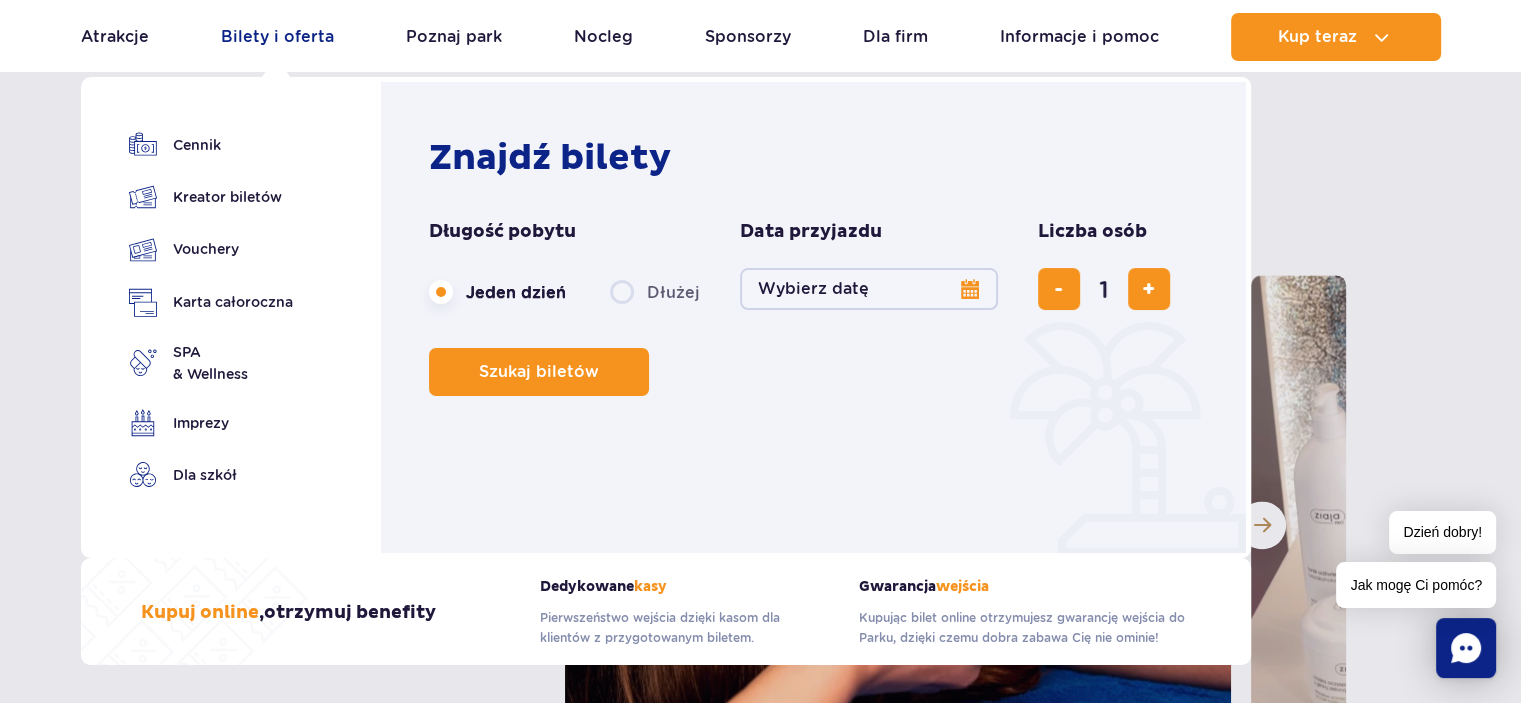 click on "Bilety i oferta" at bounding box center [277, 37] 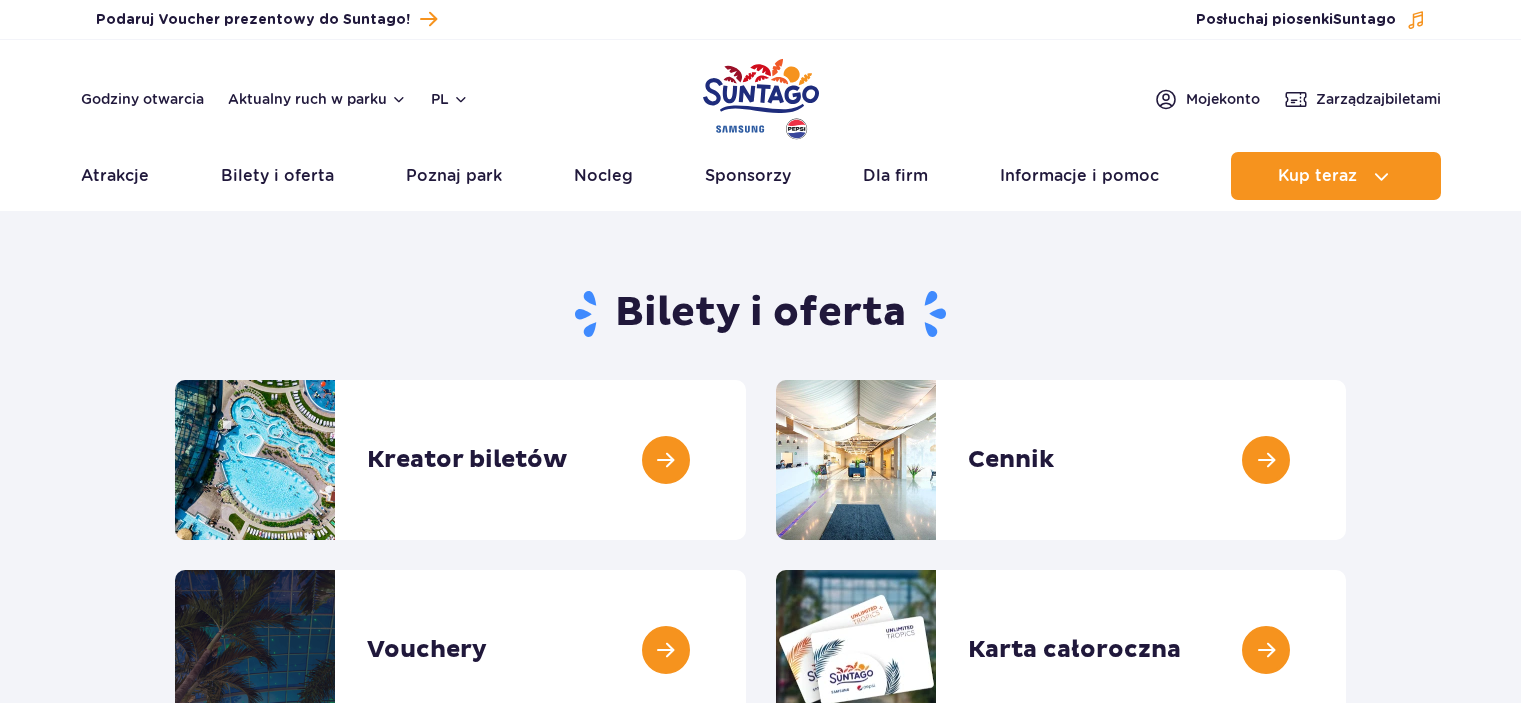 scroll, scrollTop: 0, scrollLeft: 0, axis: both 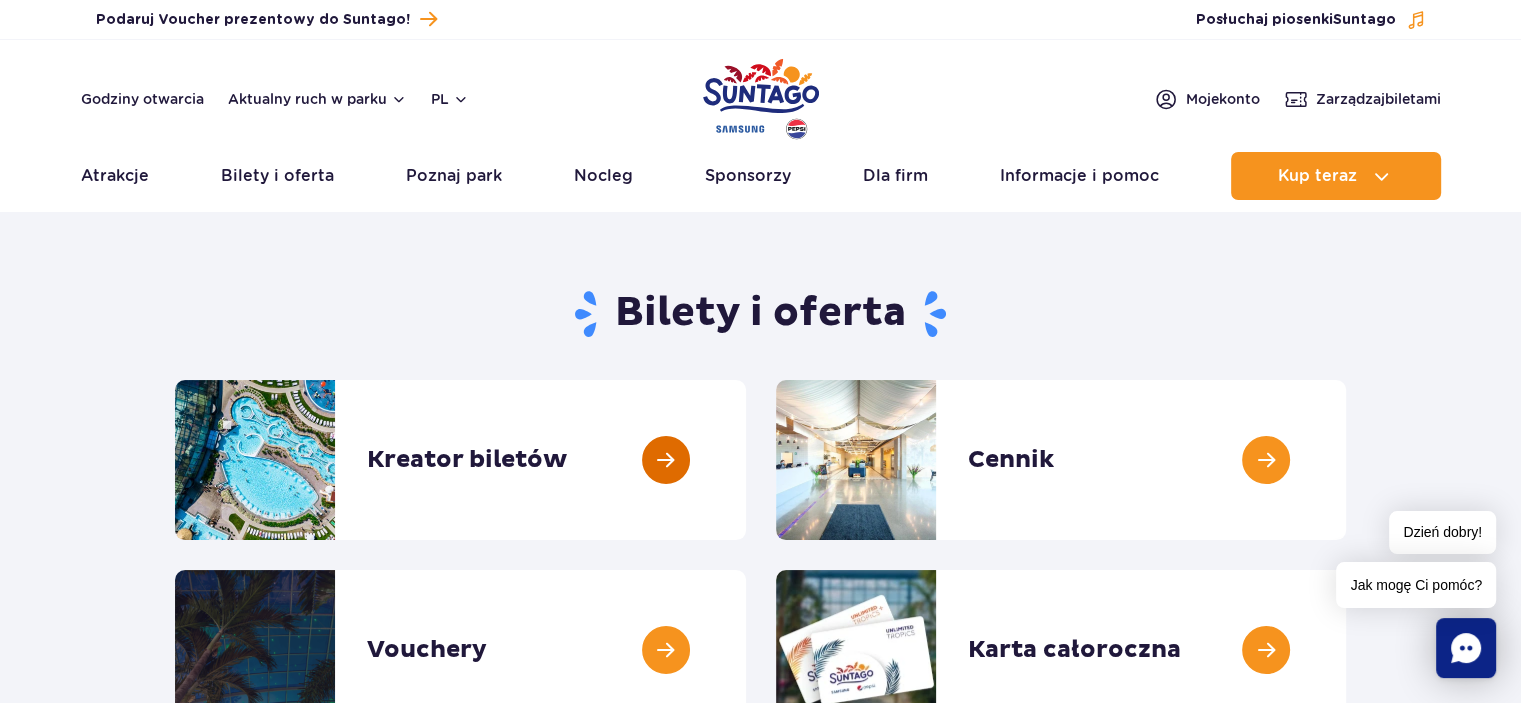 click at bounding box center (746, 460) 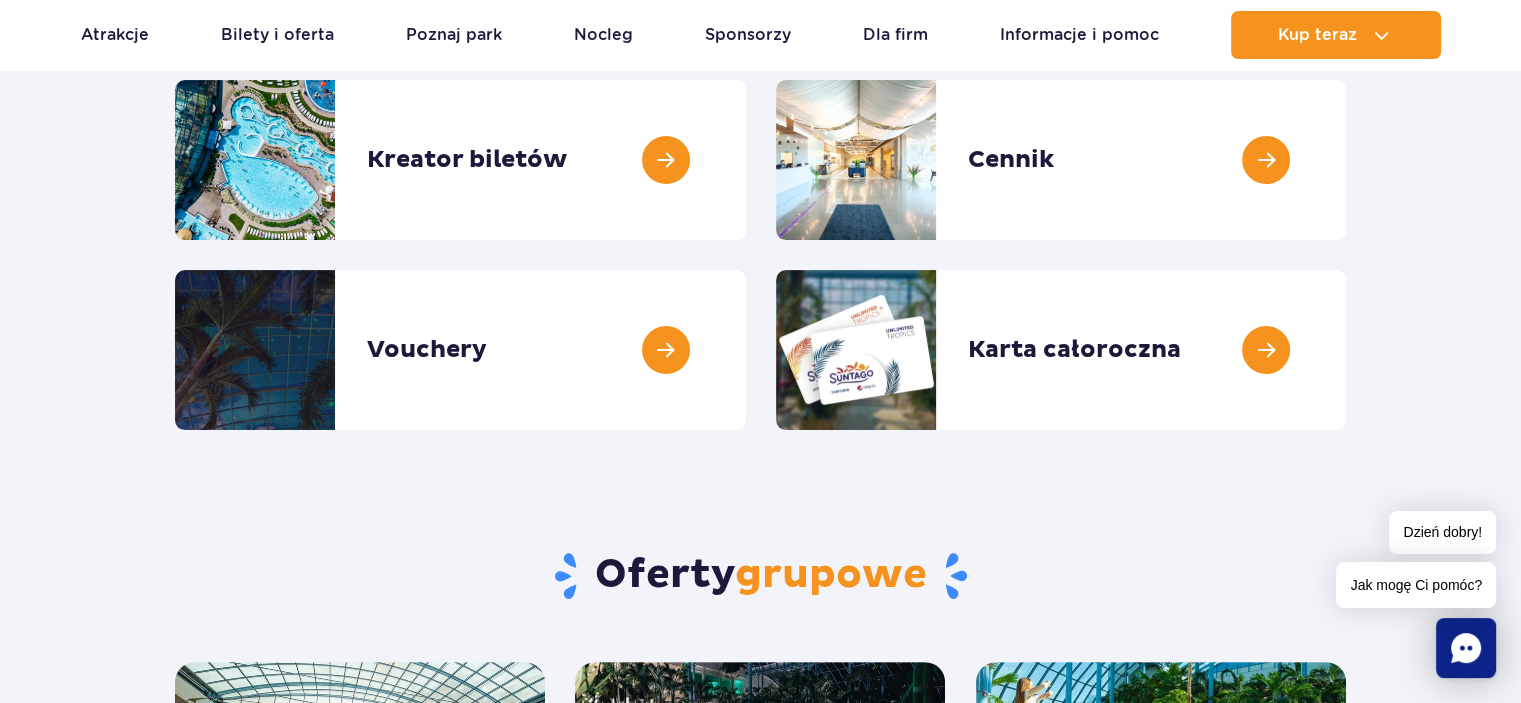scroll, scrollTop: 0, scrollLeft: 0, axis: both 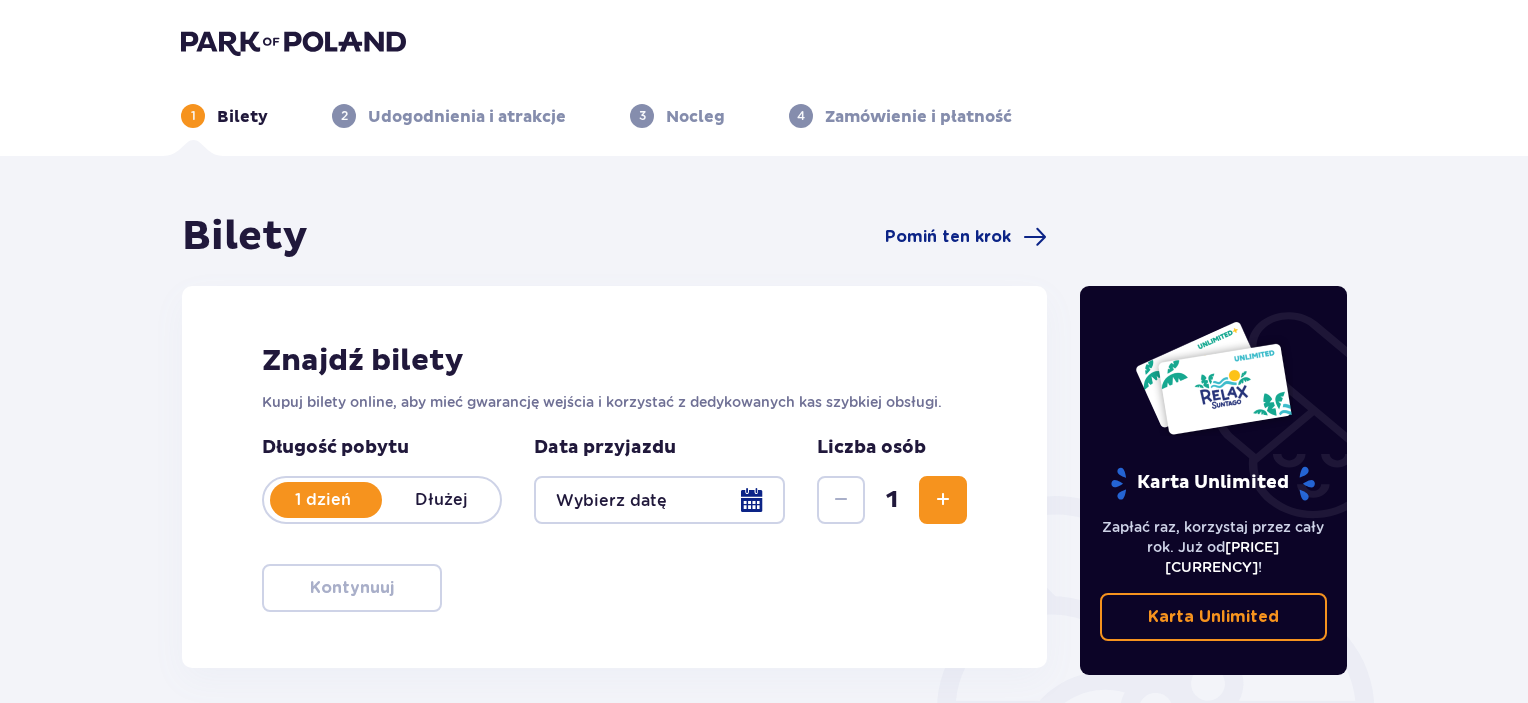 click at bounding box center (659, 500) 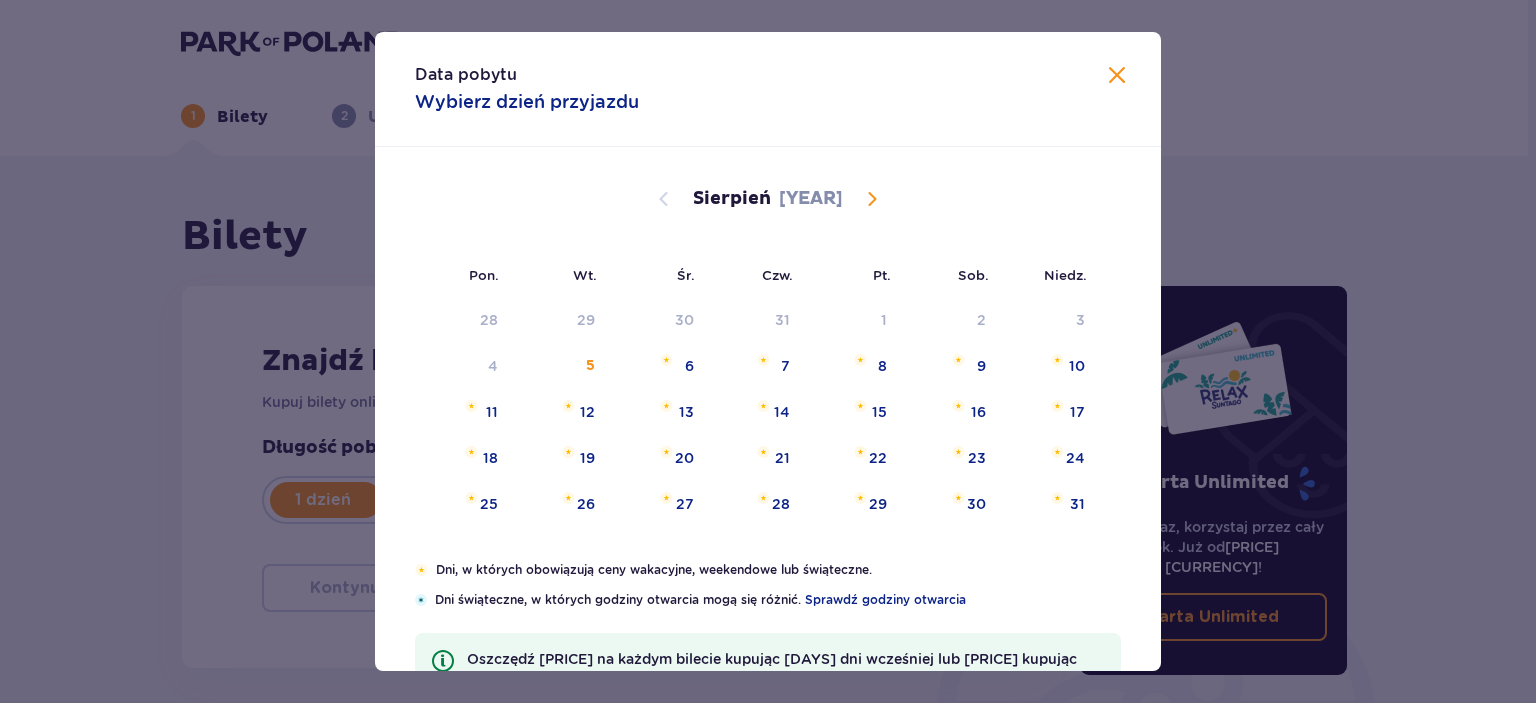 drag, startPoint x: 1074, startPoint y: 407, endPoint x: 992, endPoint y: 597, distance: 206.9396 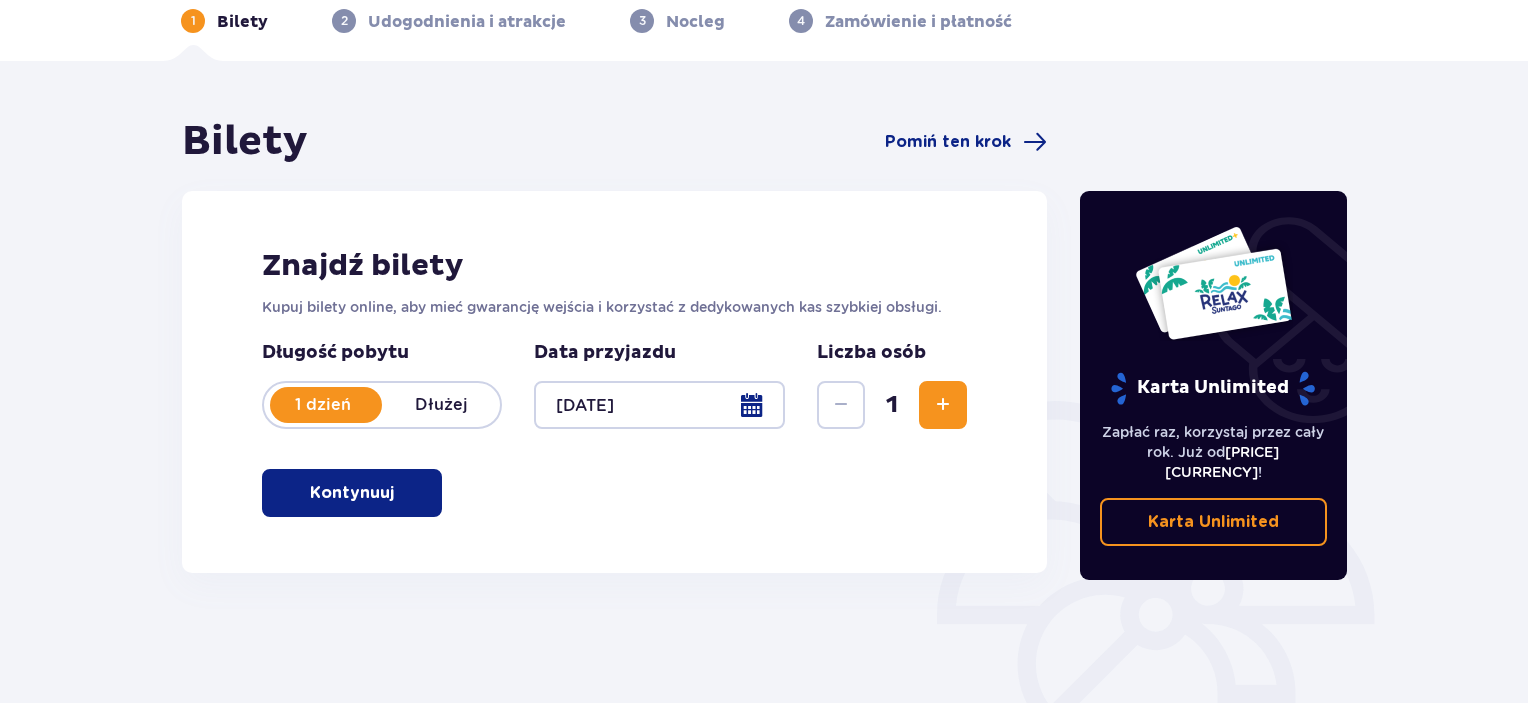 scroll, scrollTop: 100, scrollLeft: 0, axis: vertical 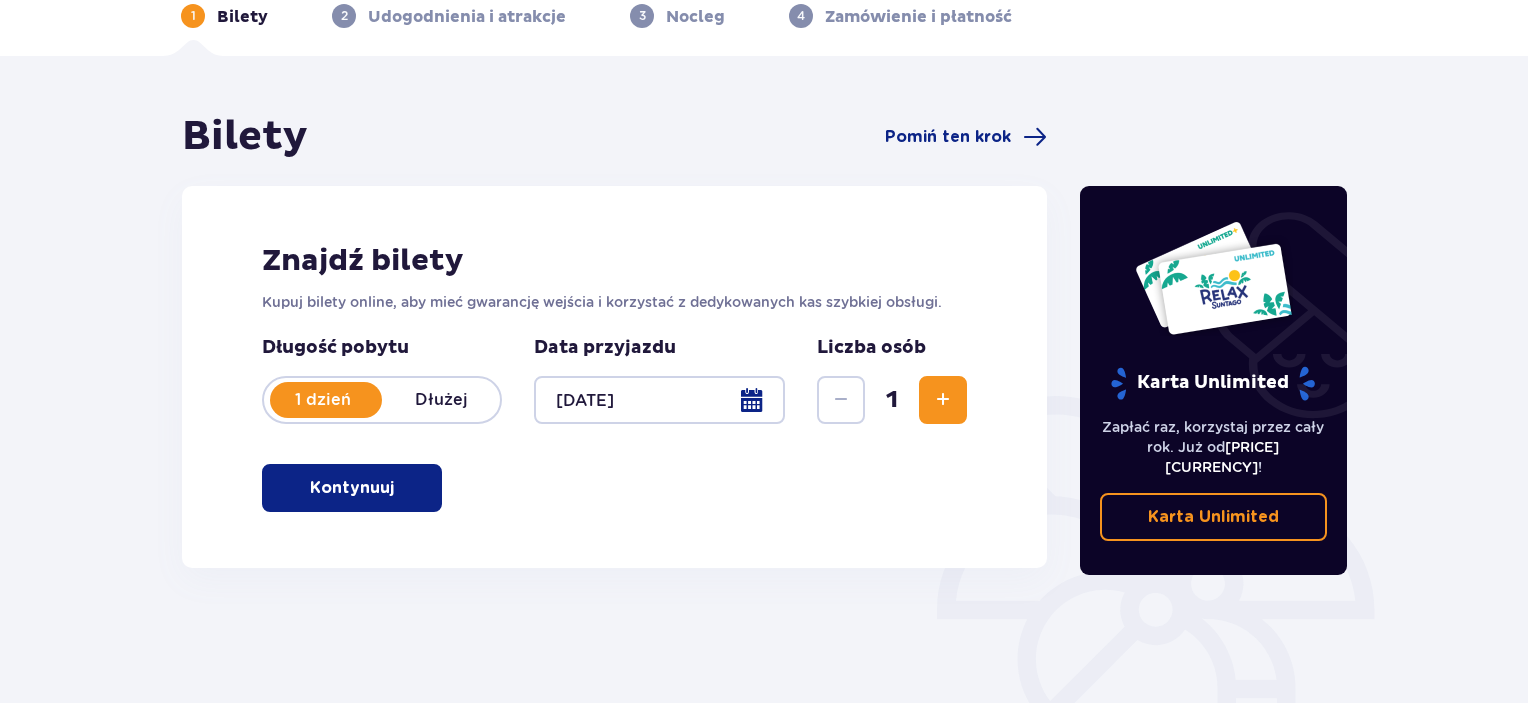 click at bounding box center [398, 488] 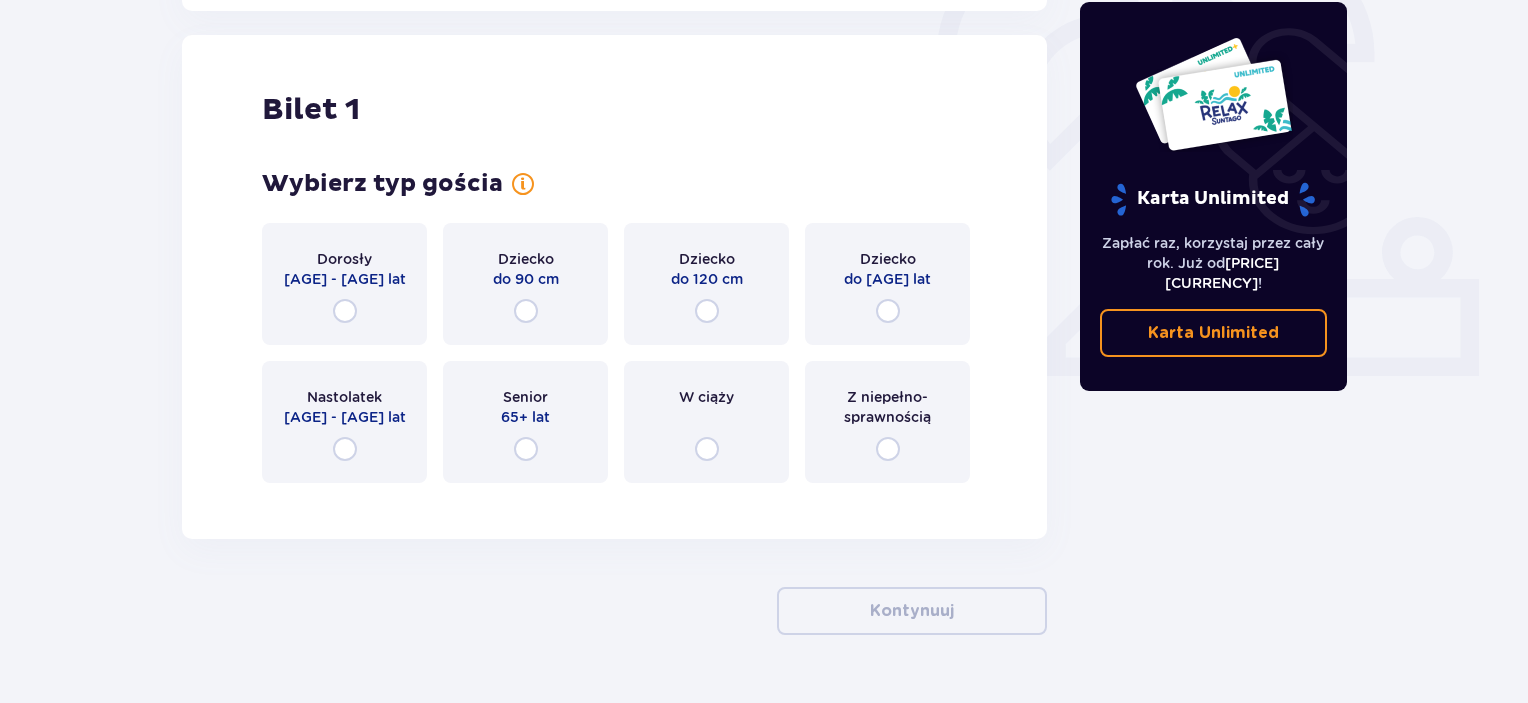 scroll, scrollTop: 668, scrollLeft: 0, axis: vertical 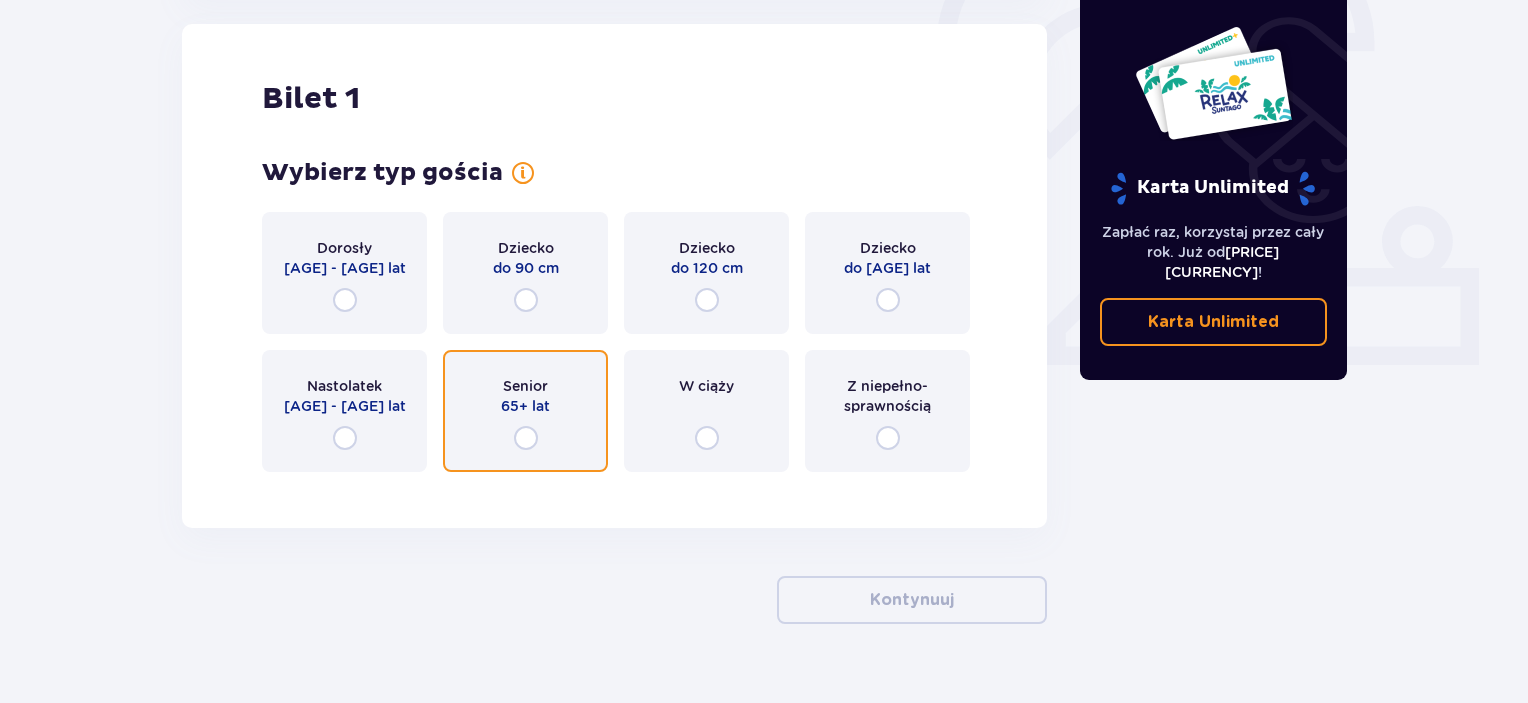 click at bounding box center [526, 438] 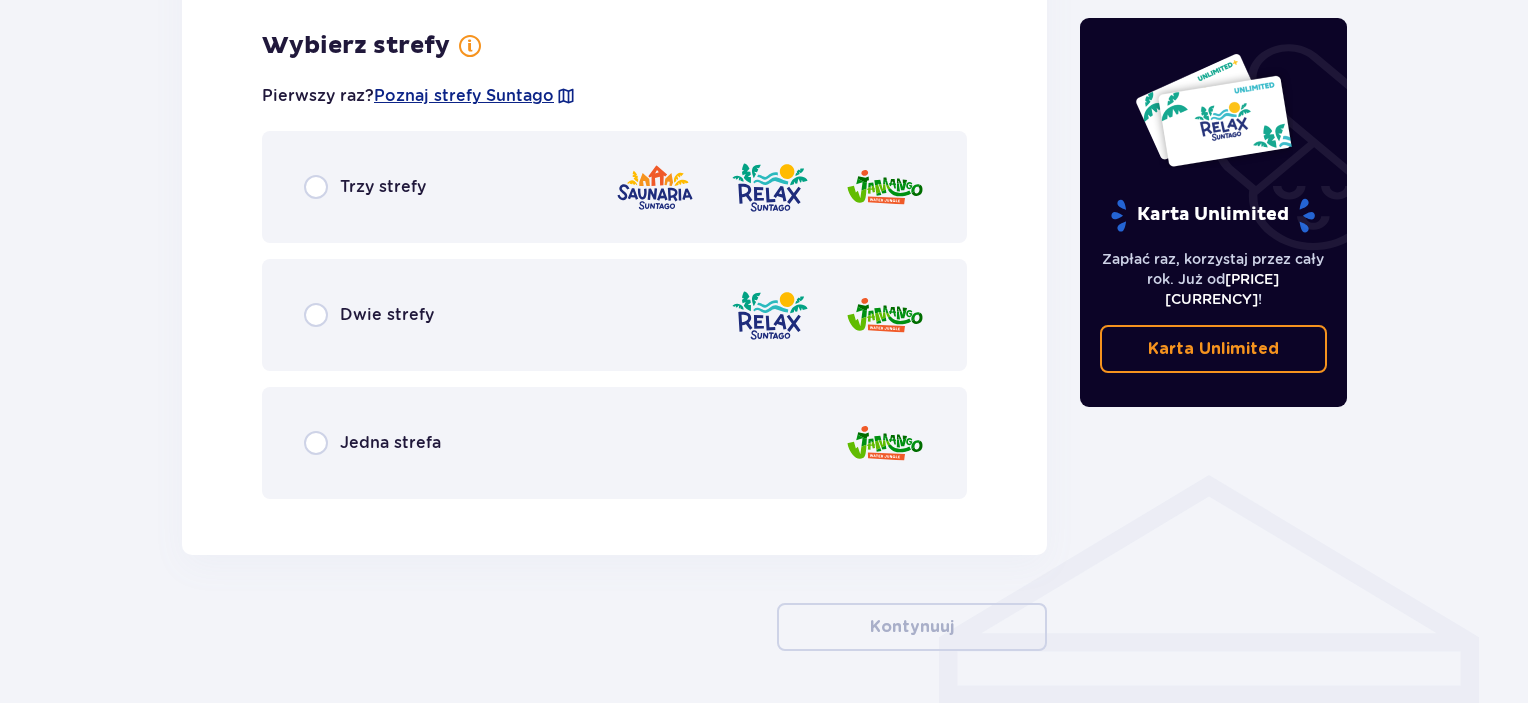scroll, scrollTop: 1156, scrollLeft: 0, axis: vertical 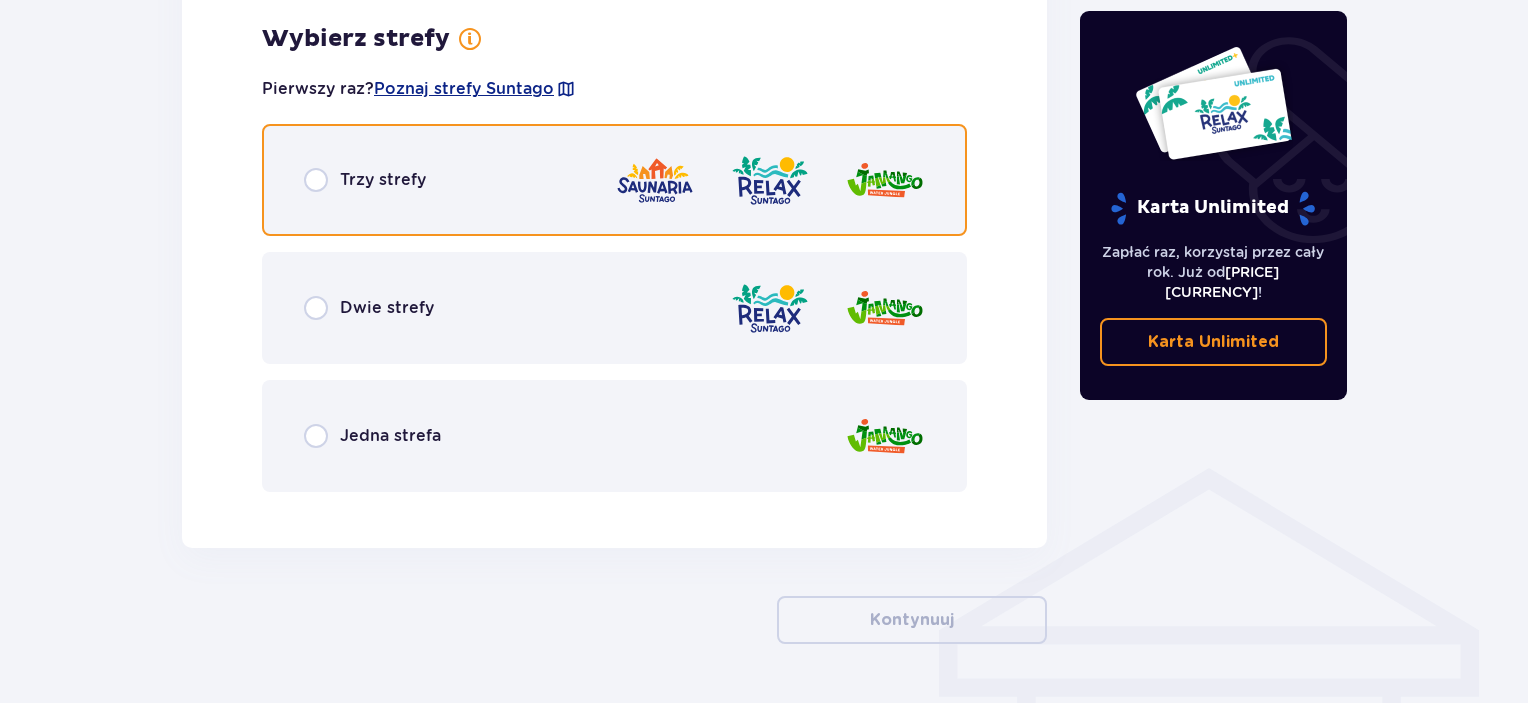 click at bounding box center (316, 180) 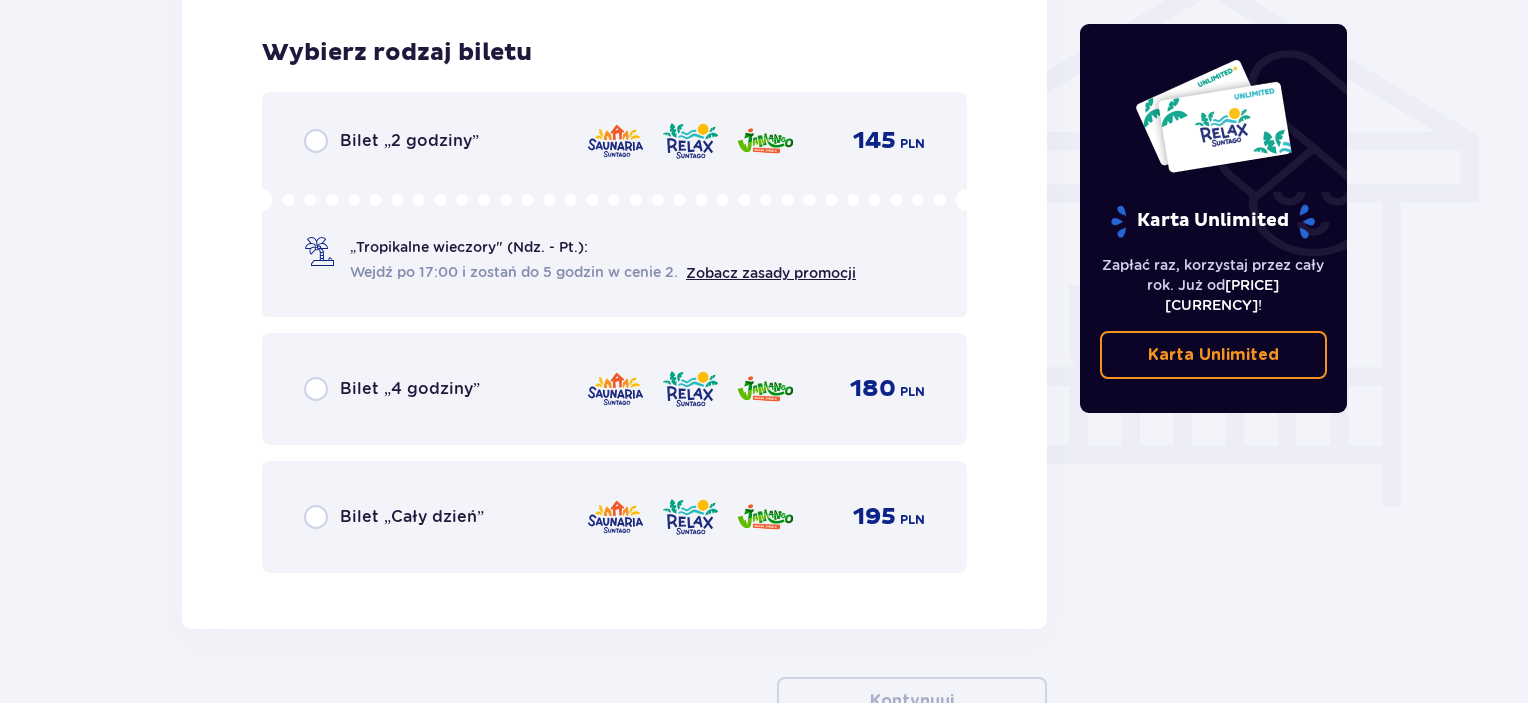 scroll, scrollTop: 1664, scrollLeft: 0, axis: vertical 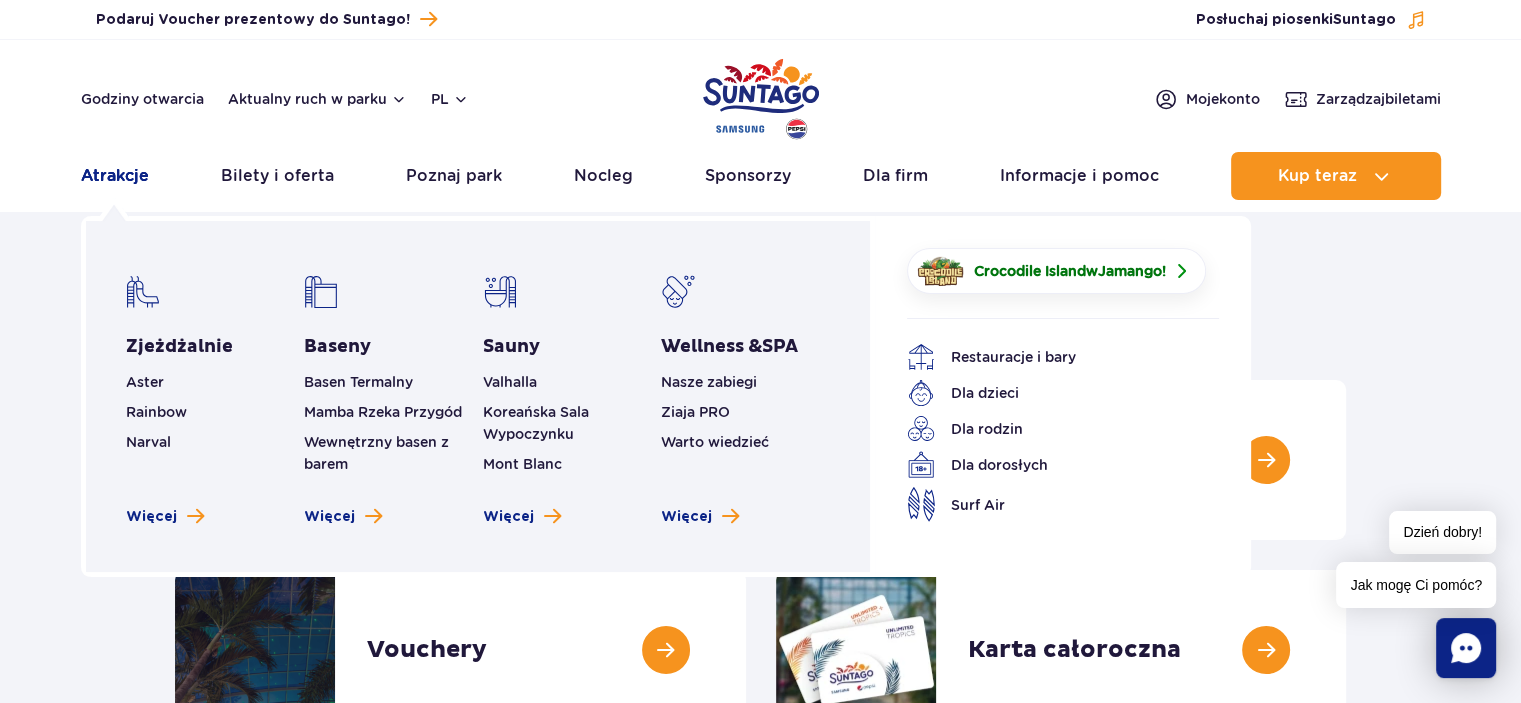 click on "Atrakcje" at bounding box center (115, 176) 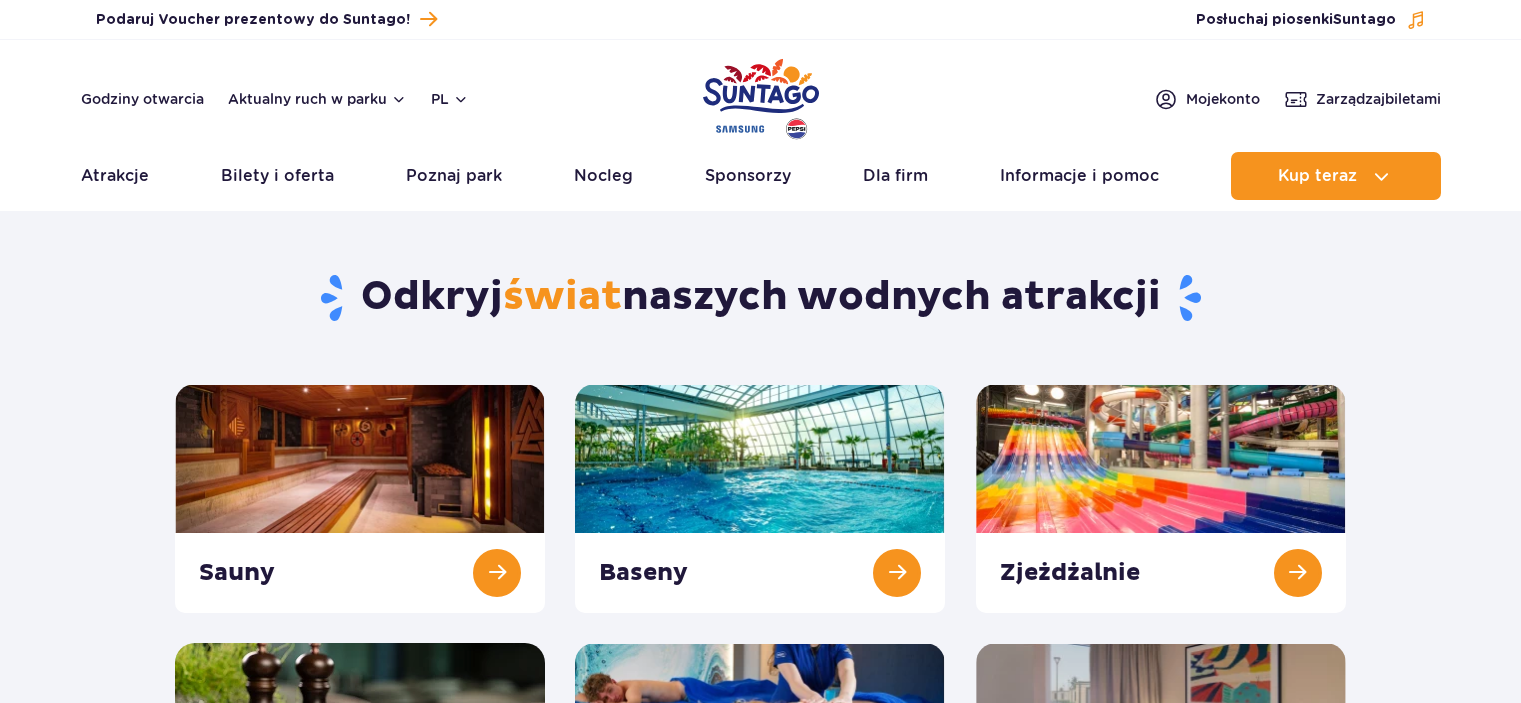 scroll, scrollTop: 0, scrollLeft: 0, axis: both 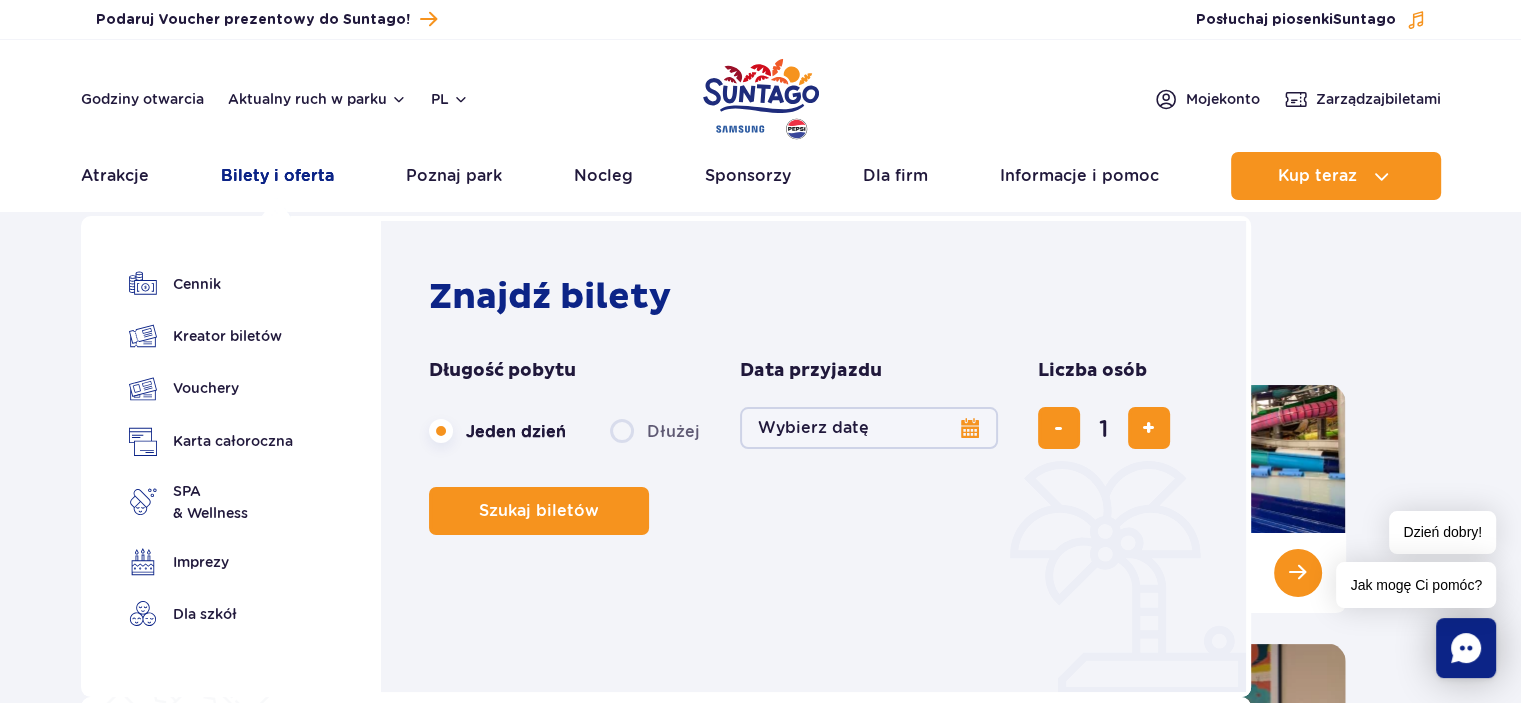 click on "Bilety i oferta" at bounding box center (277, 176) 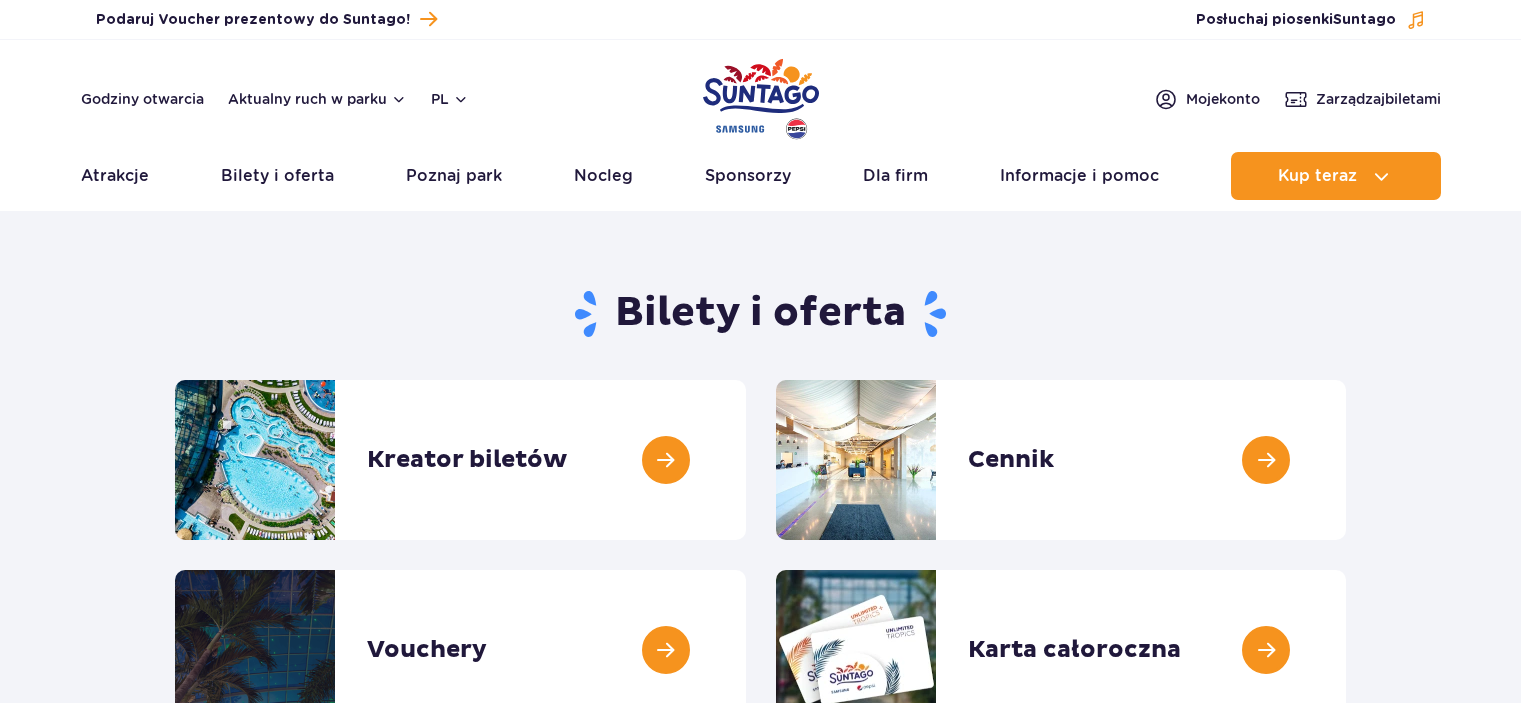 scroll, scrollTop: 0, scrollLeft: 0, axis: both 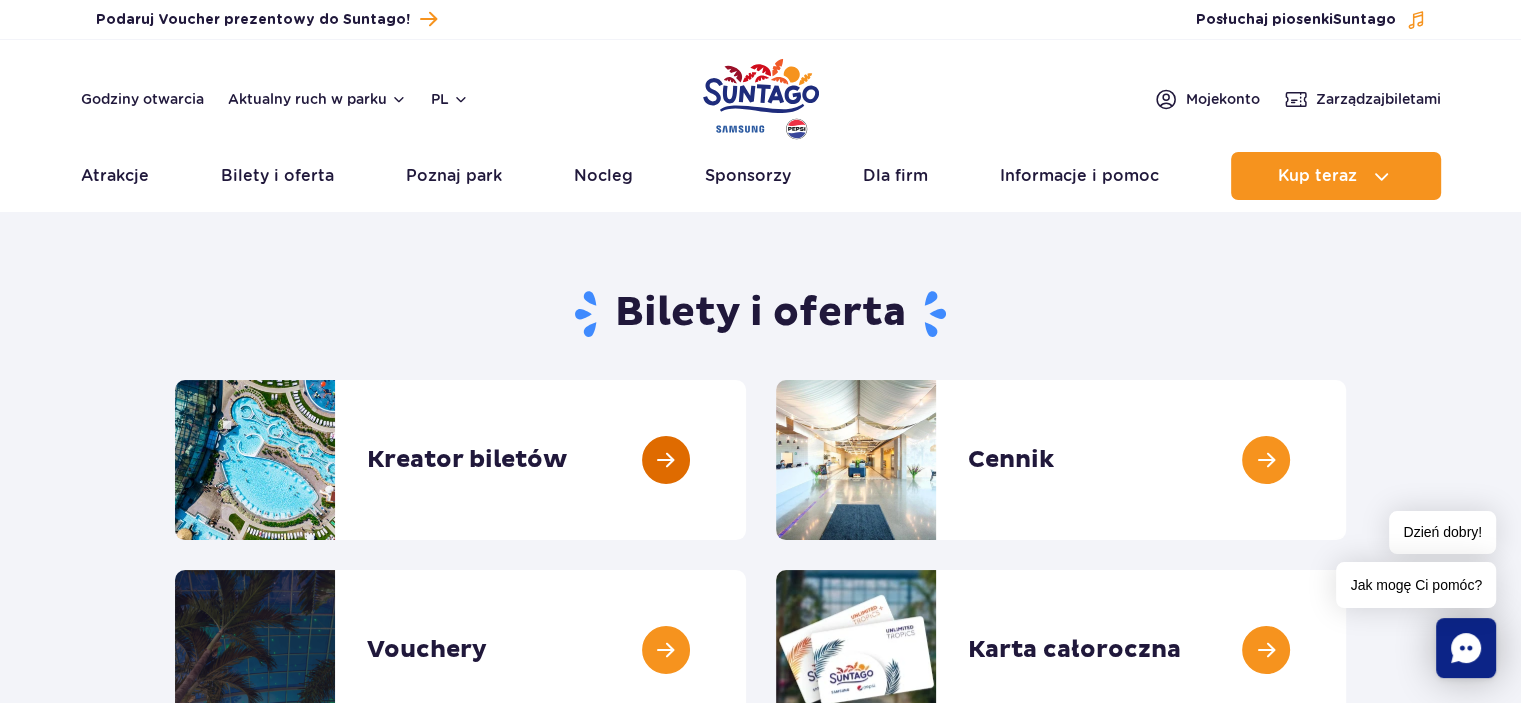 click at bounding box center [746, 460] 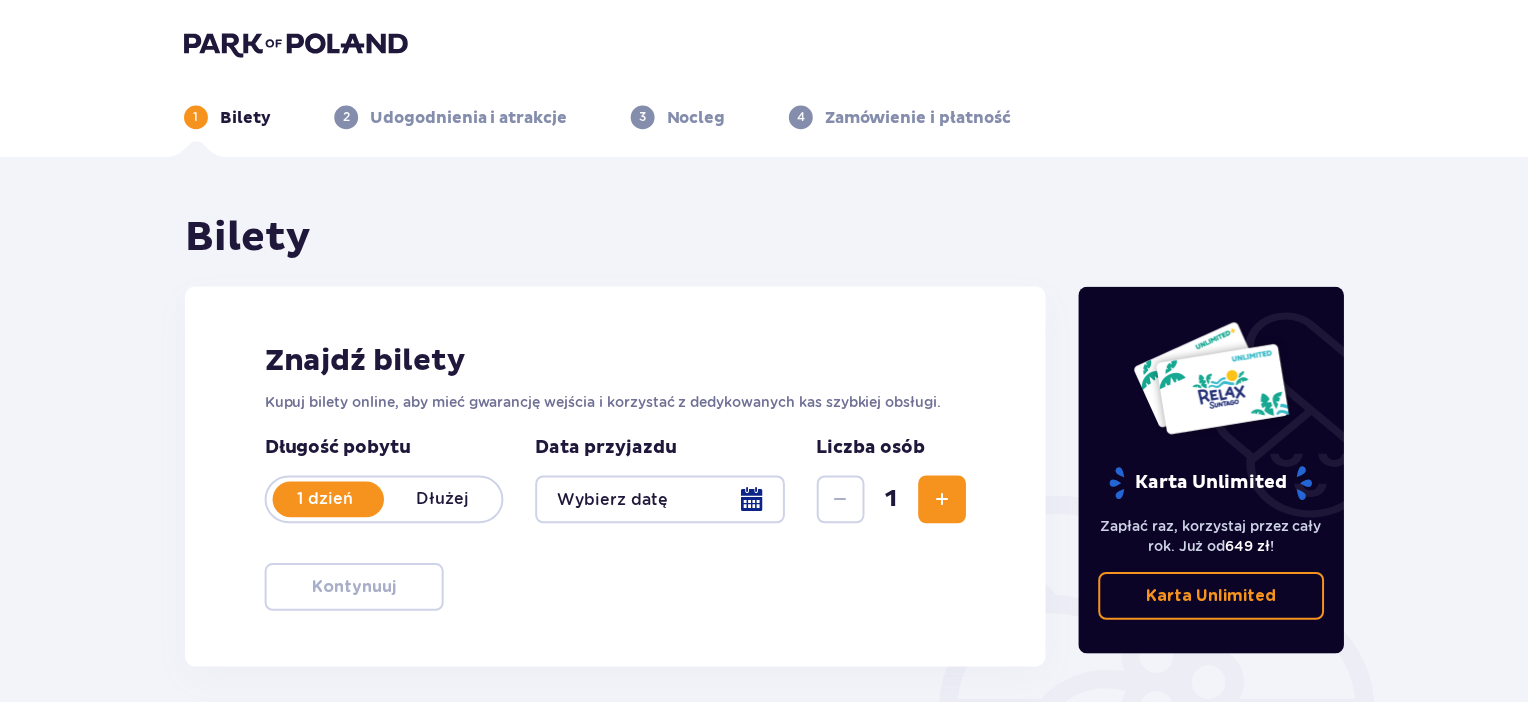scroll, scrollTop: 0, scrollLeft: 0, axis: both 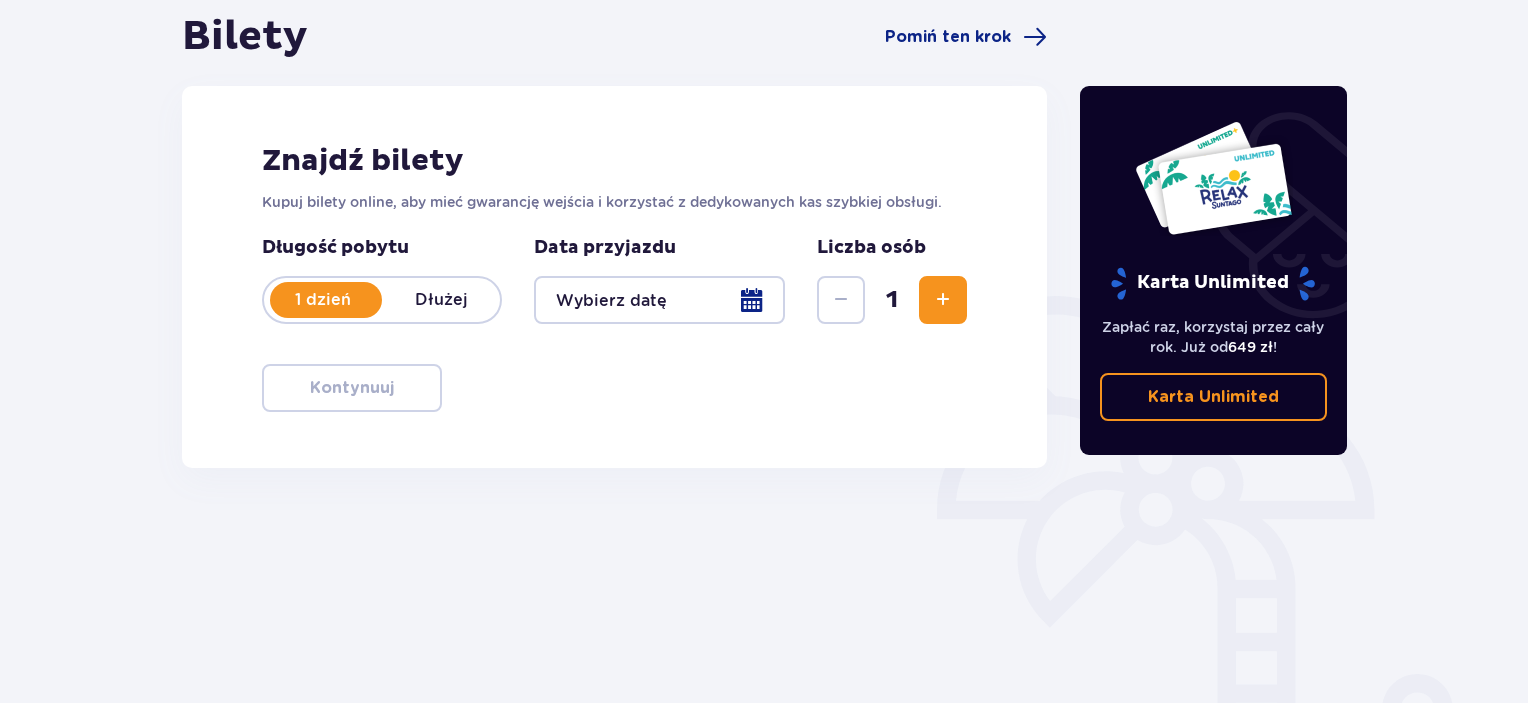 click at bounding box center [659, 300] 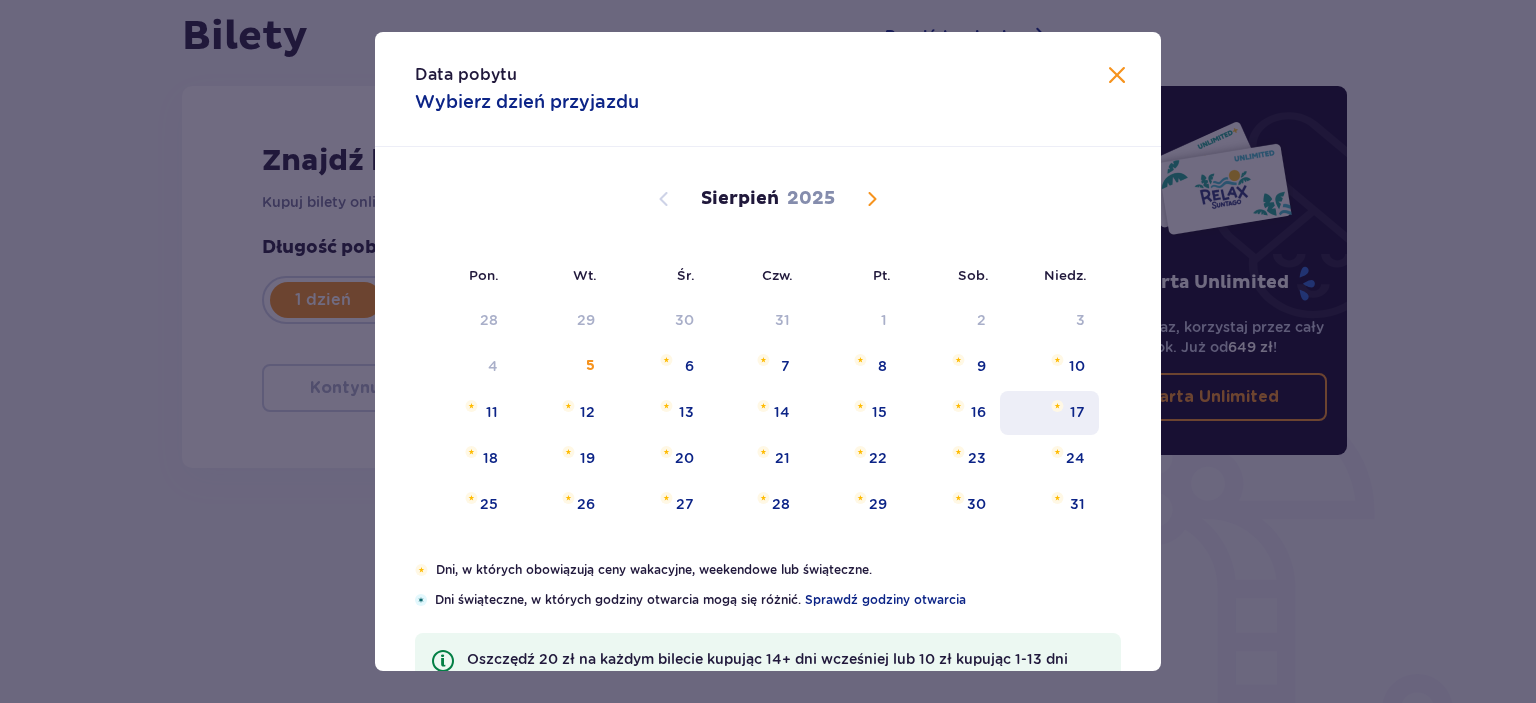 click on "17" at bounding box center (1077, 412) 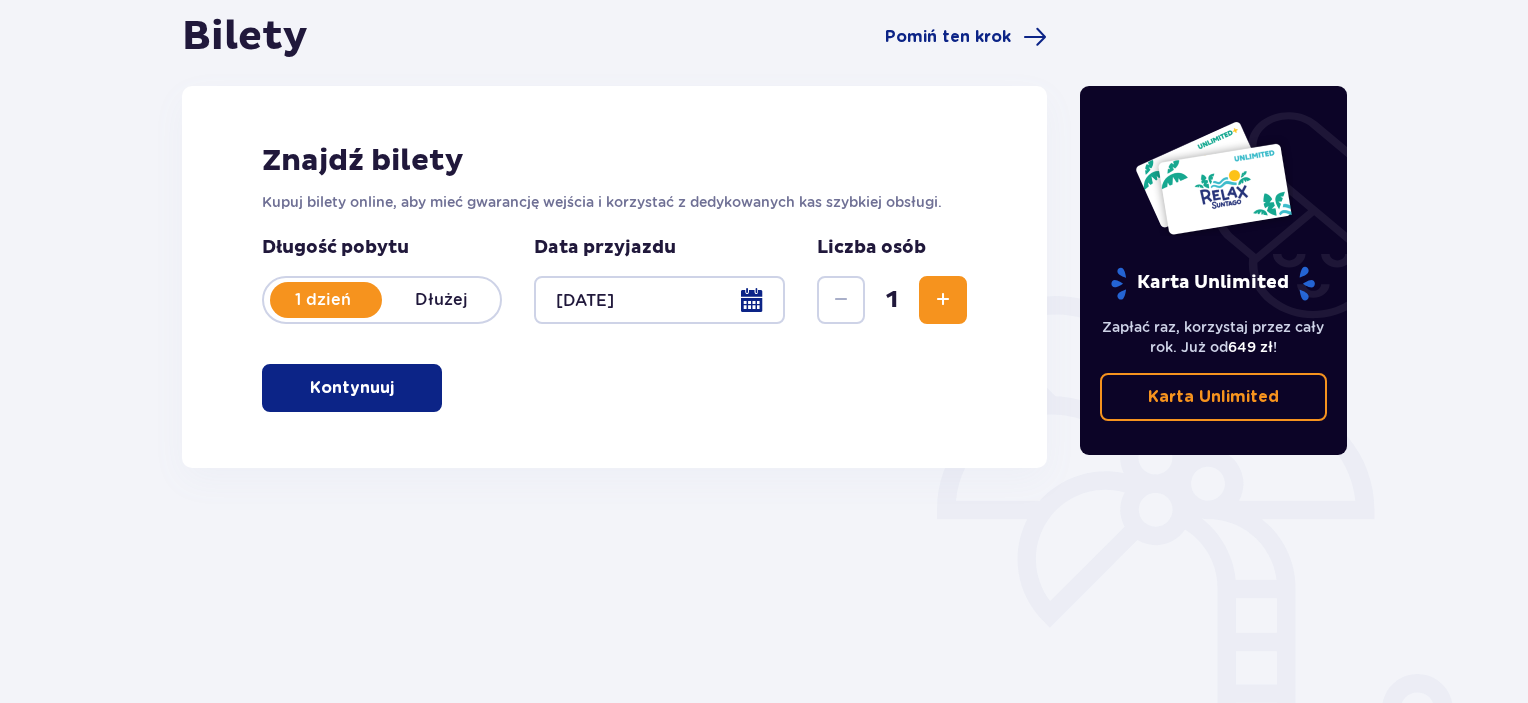 click at bounding box center (943, 300) 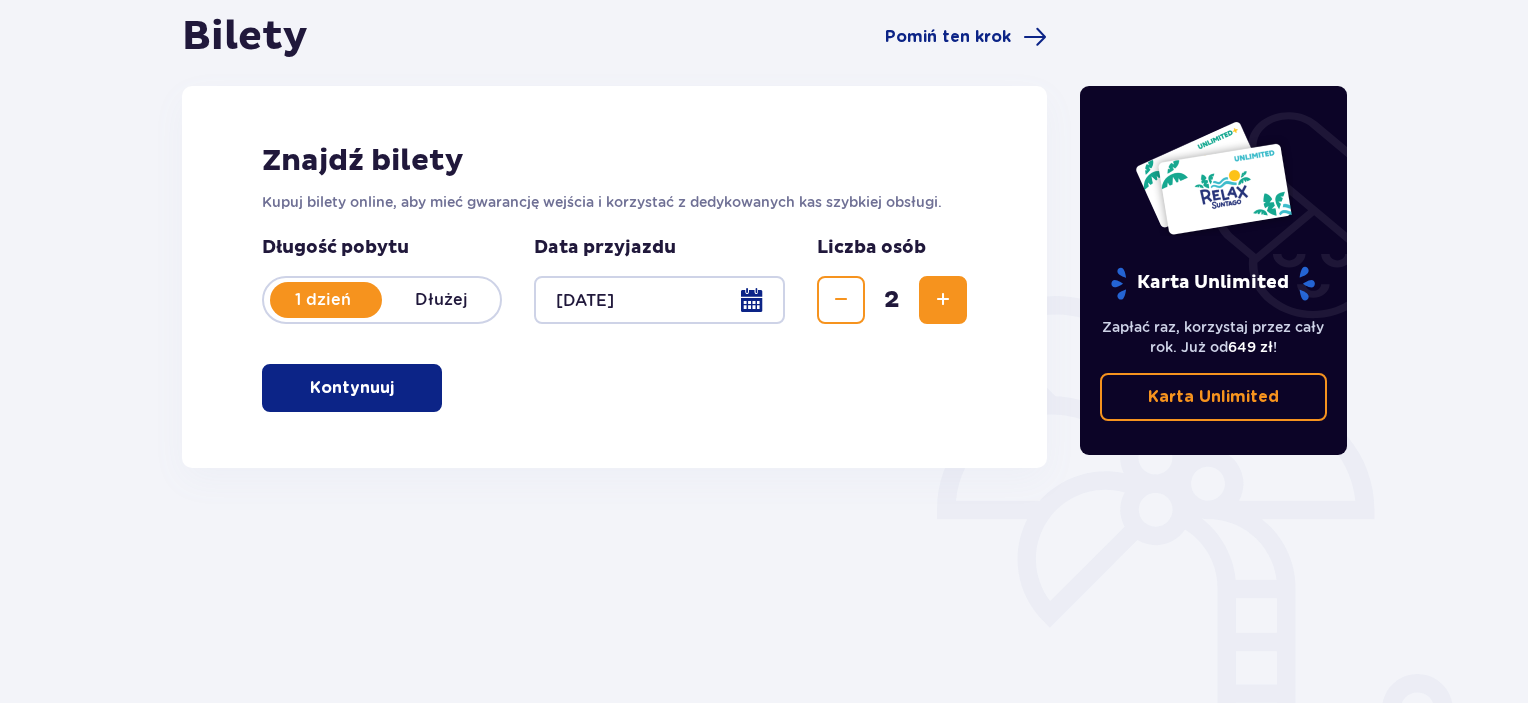 click at bounding box center (841, 300) 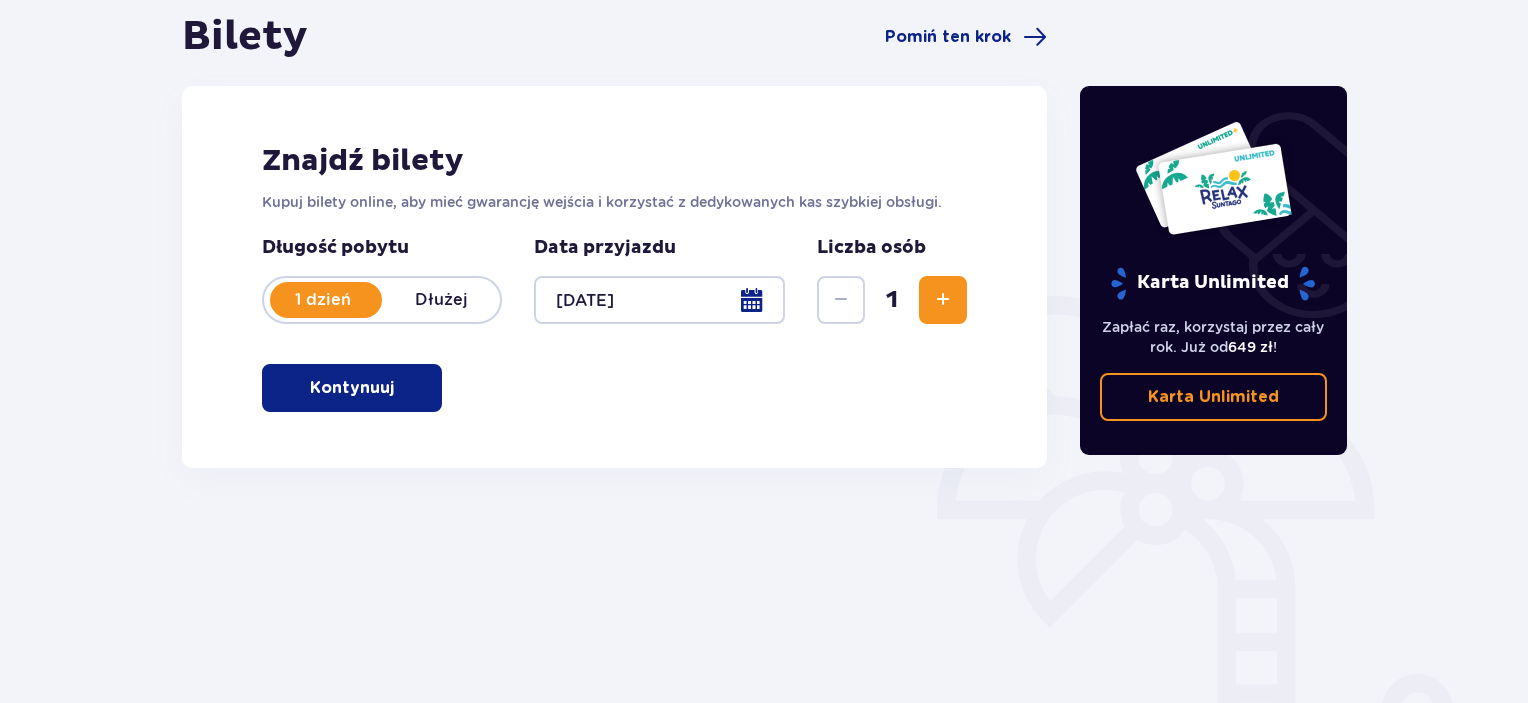 click on "Kontynuuj" at bounding box center [352, 388] 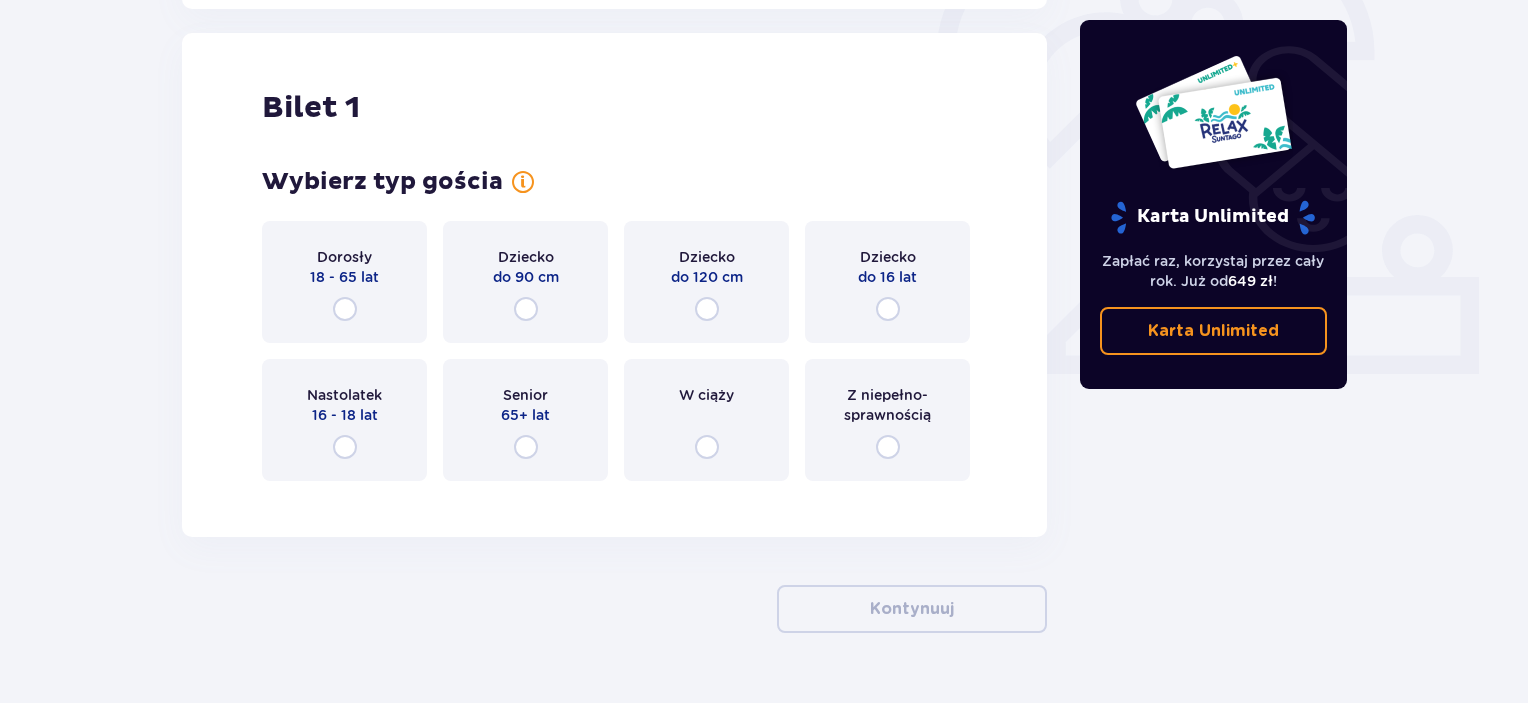 scroll, scrollTop: 668, scrollLeft: 0, axis: vertical 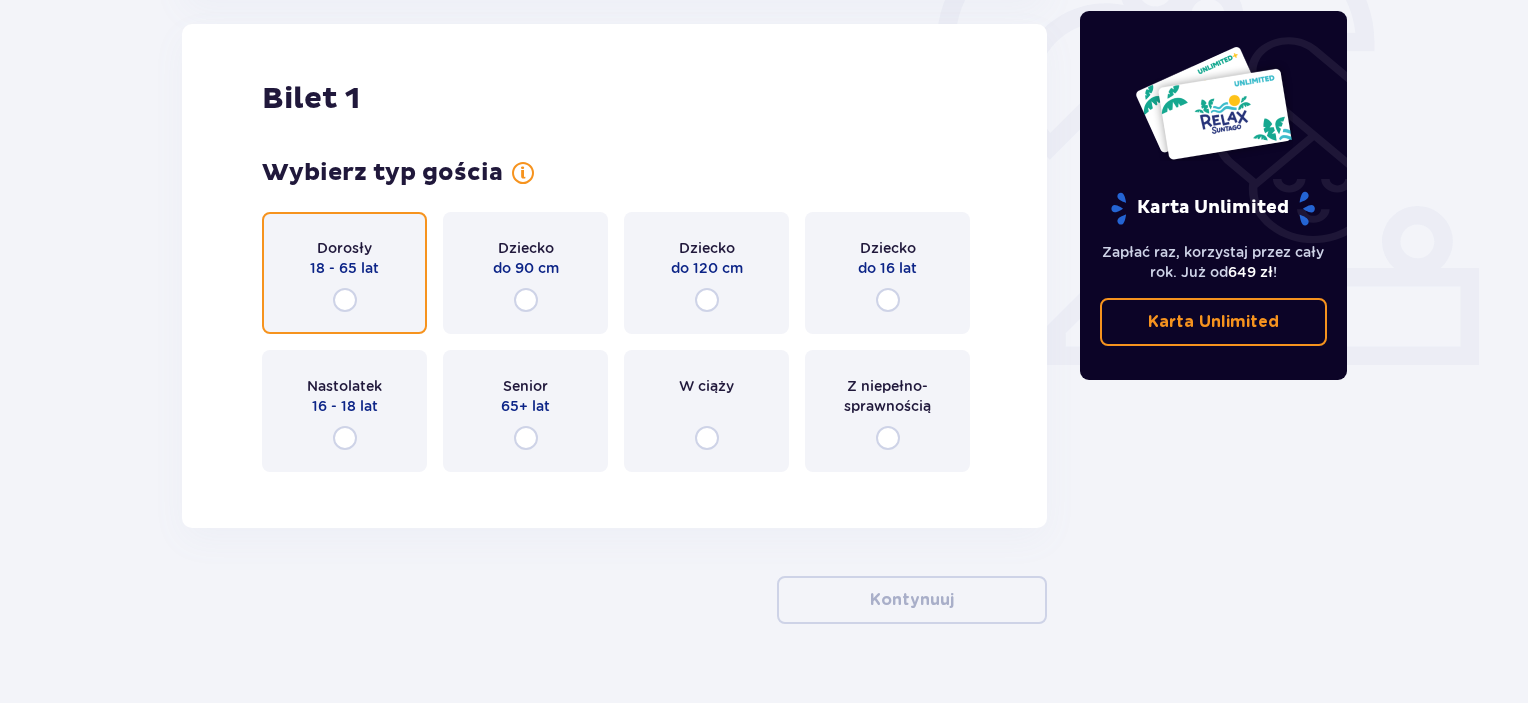 click at bounding box center [345, 300] 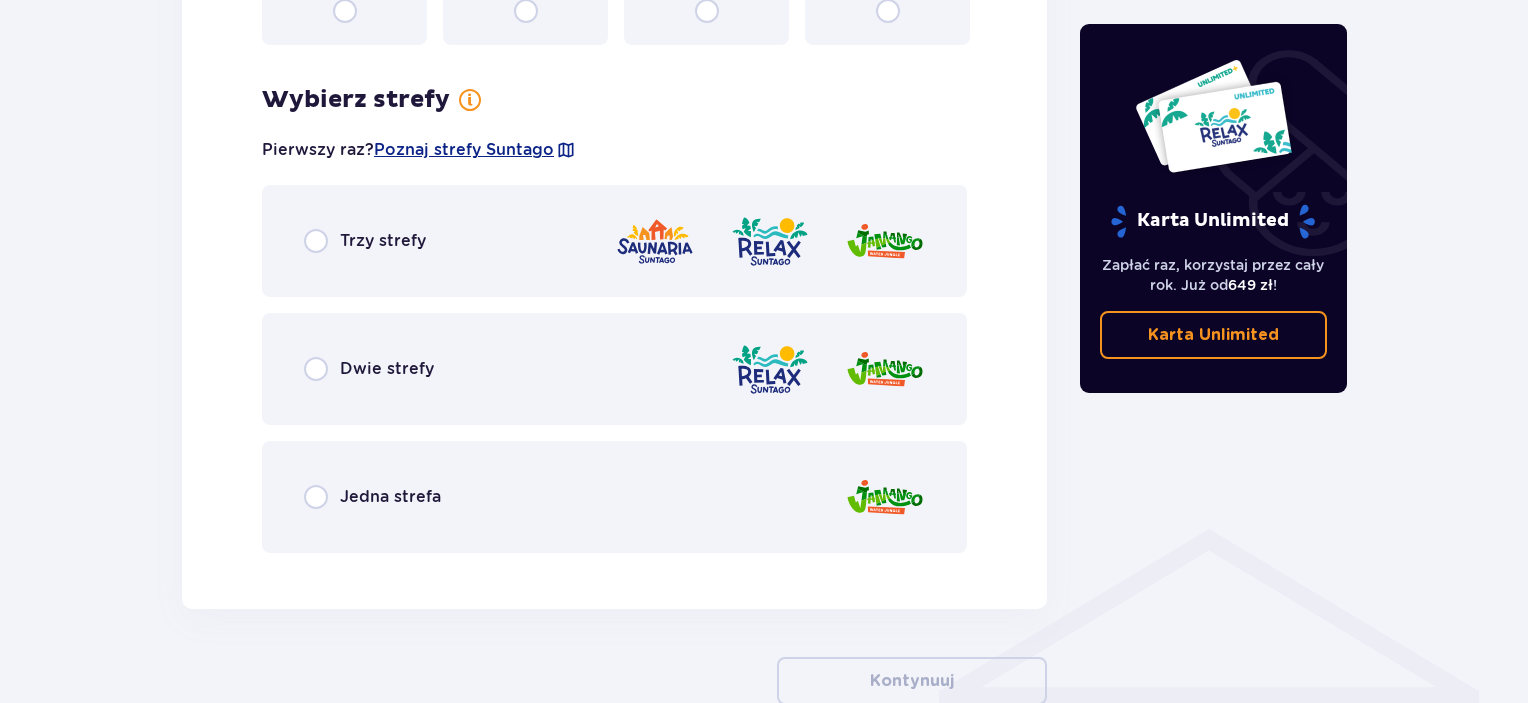 scroll, scrollTop: 1156, scrollLeft: 0, axis: vertical 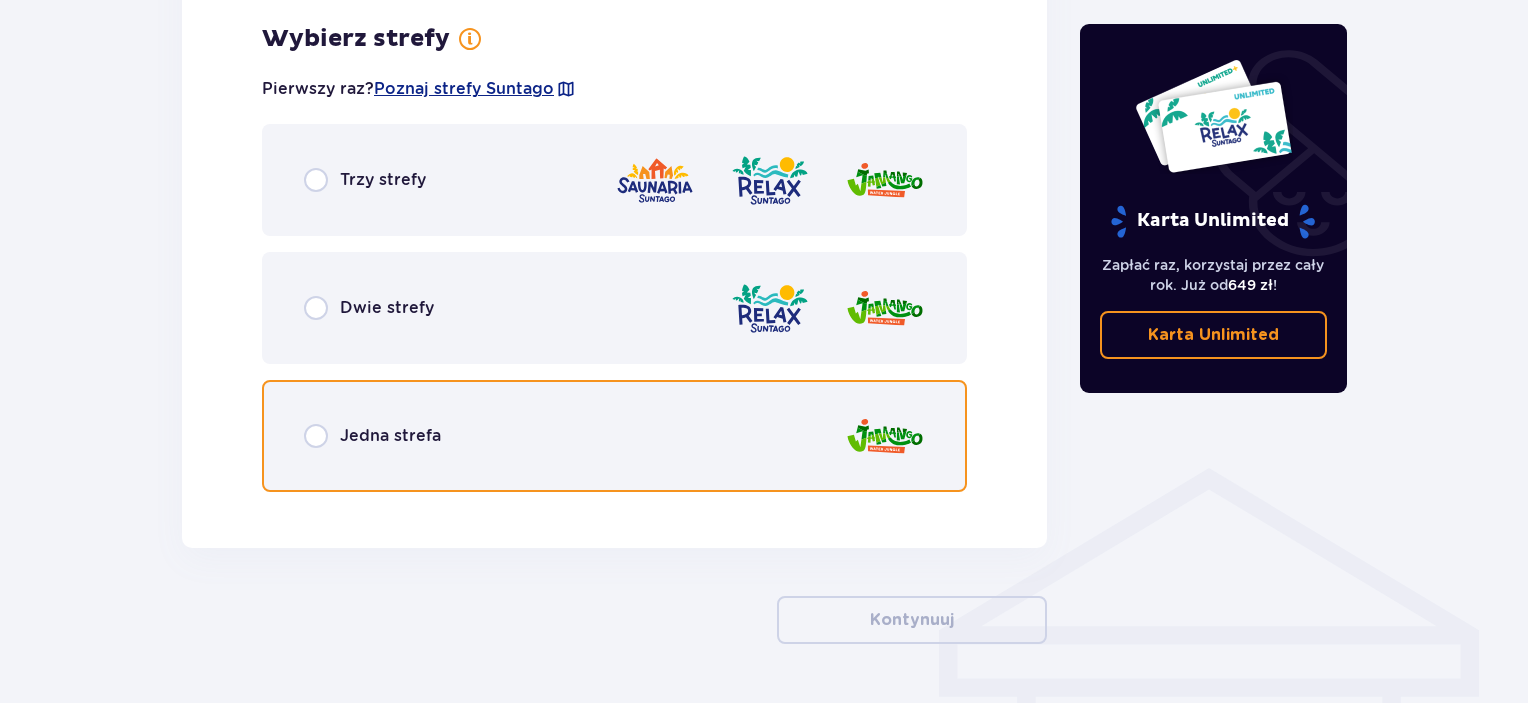 click at bounding box center (316, 436) 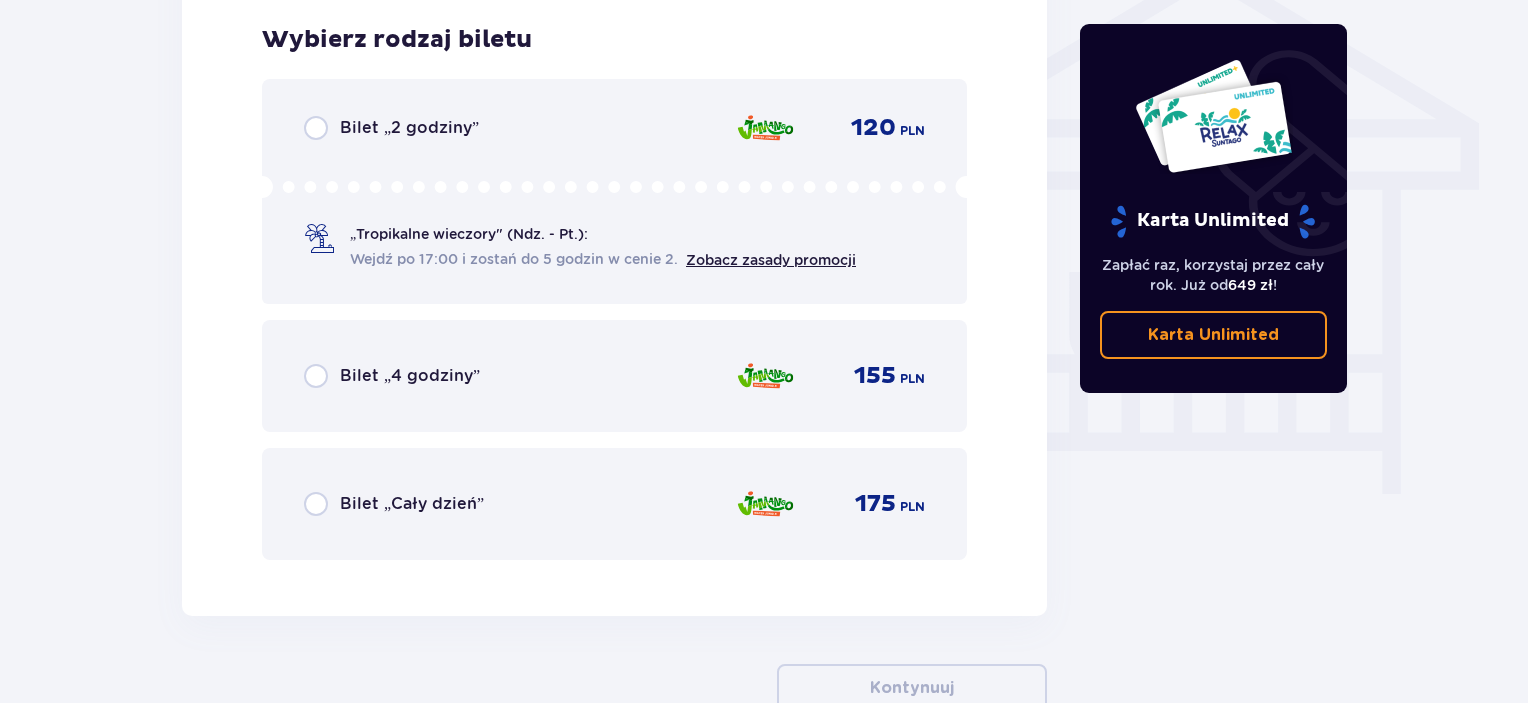 scroll, scrollTop: 1664, scrollLeft: 0, axis: vertical 